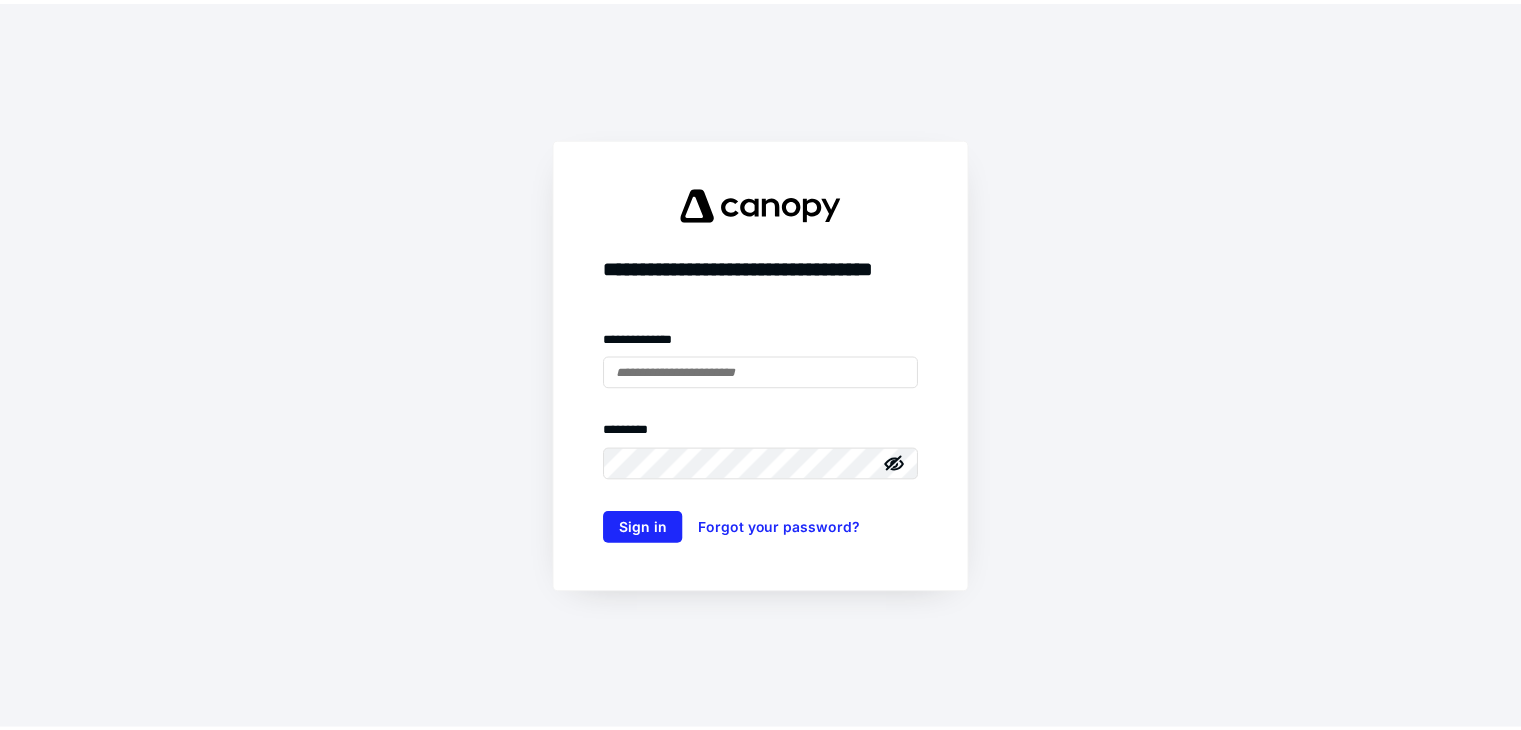 scroll, scrollTop: 0, scrollLeft: 0, axis: both 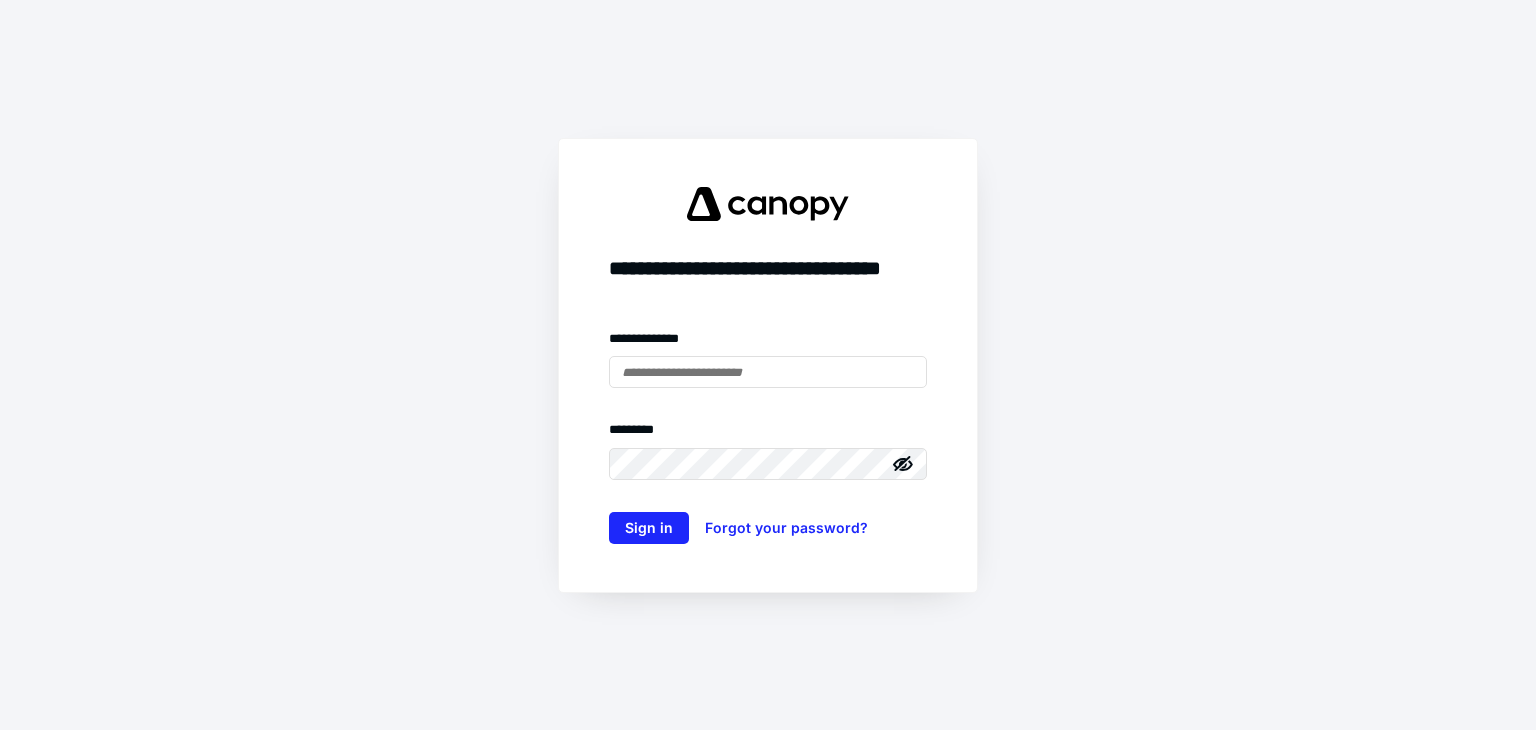 type on "**********" 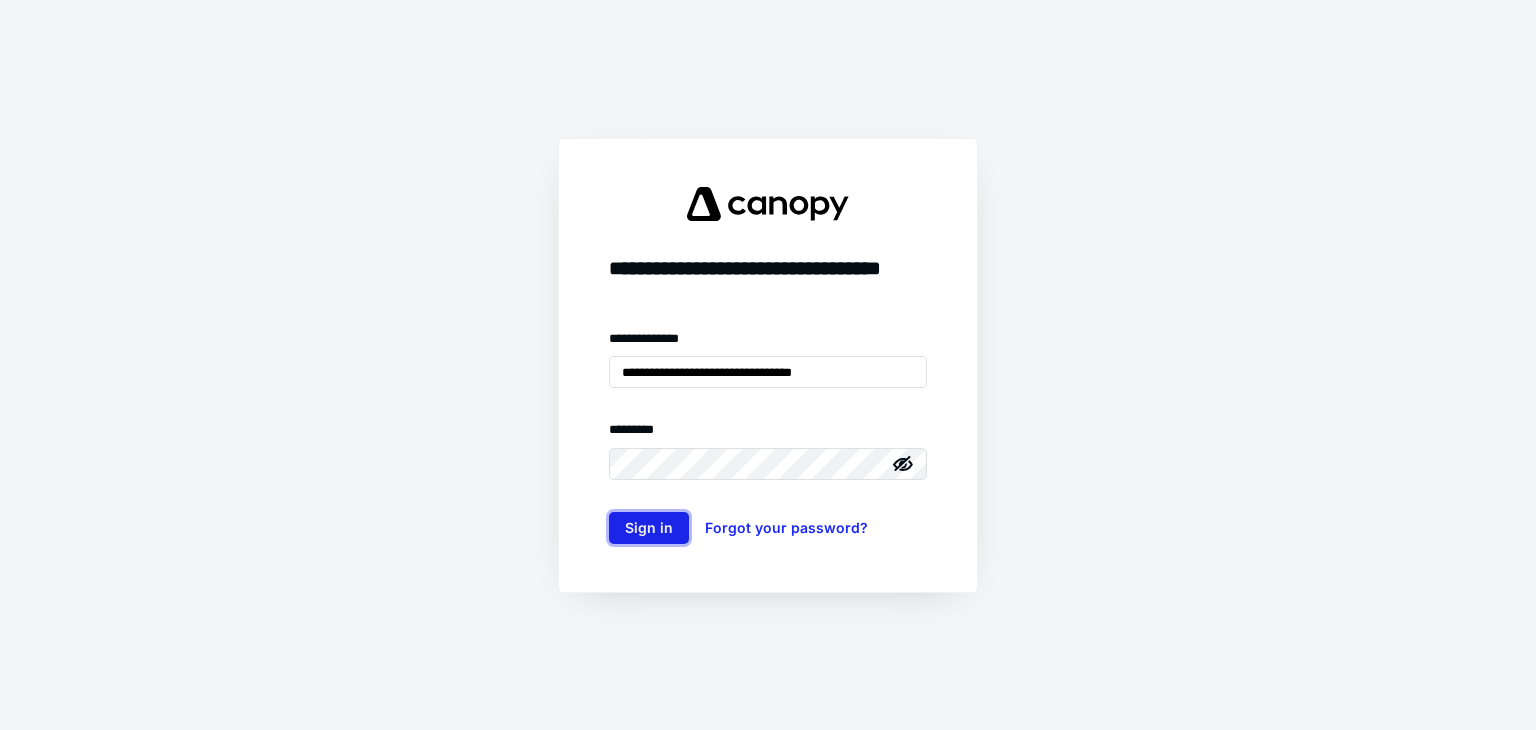 click on "Sign in" at bounding box center (649, 528) 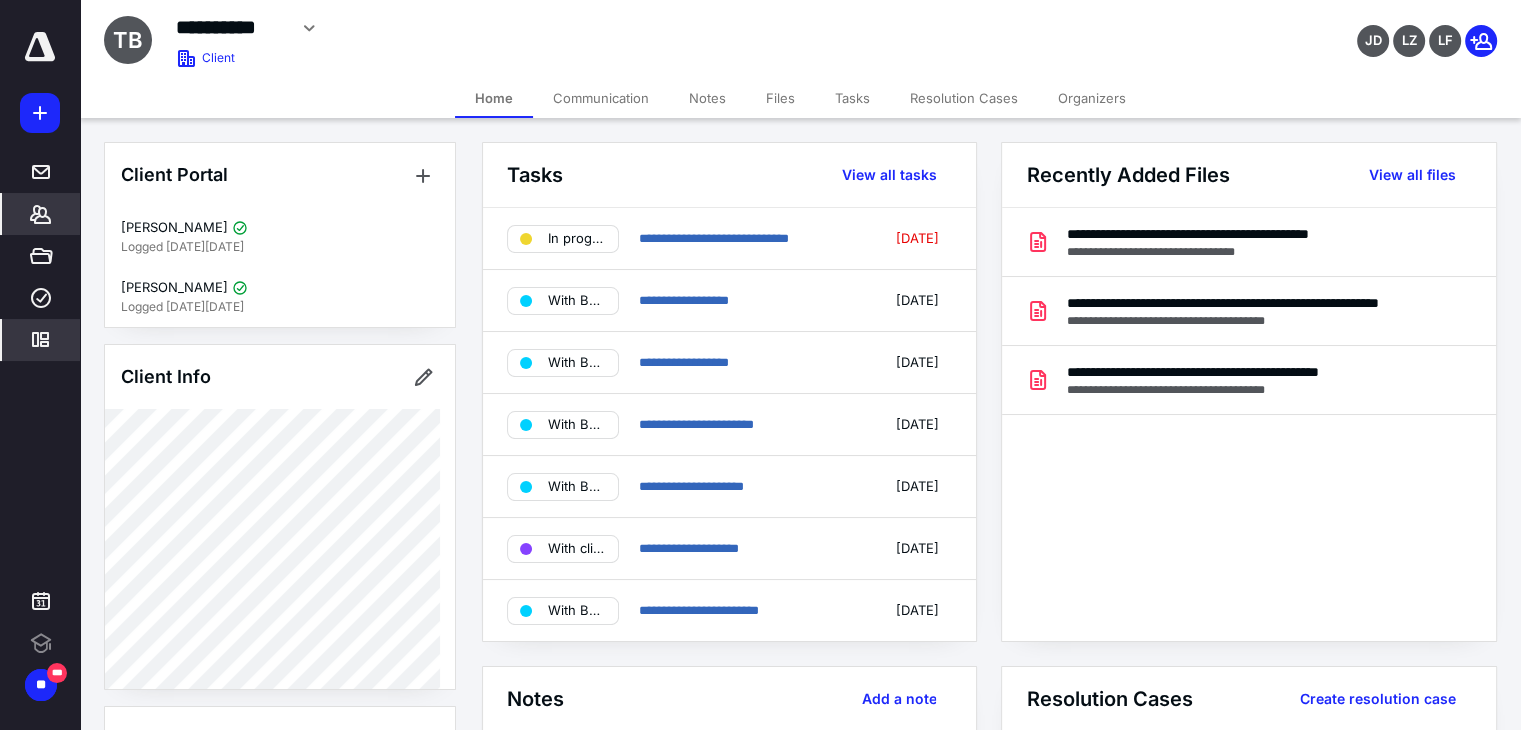 scroll, scrollTop: 0, scrollLeft: 0, axis: both 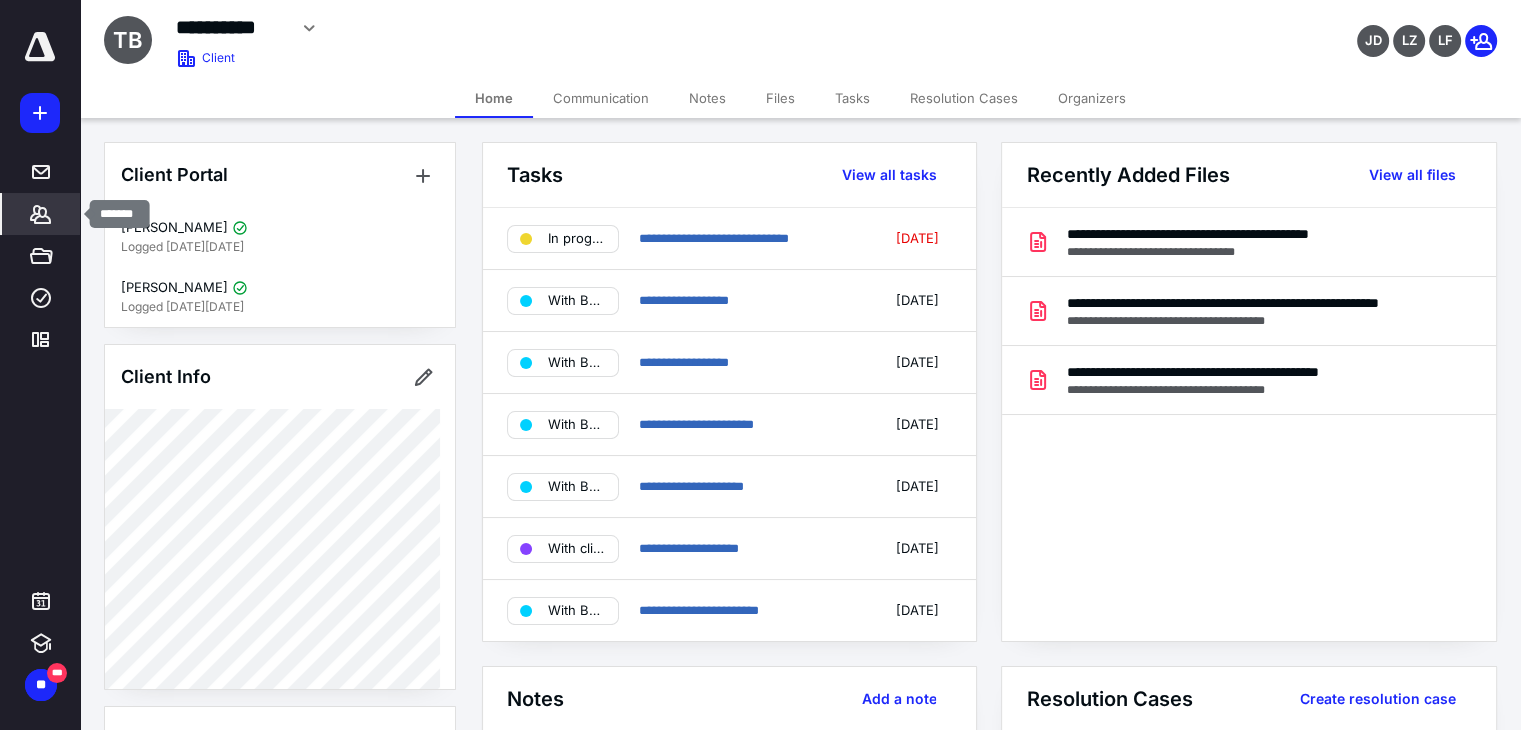 click 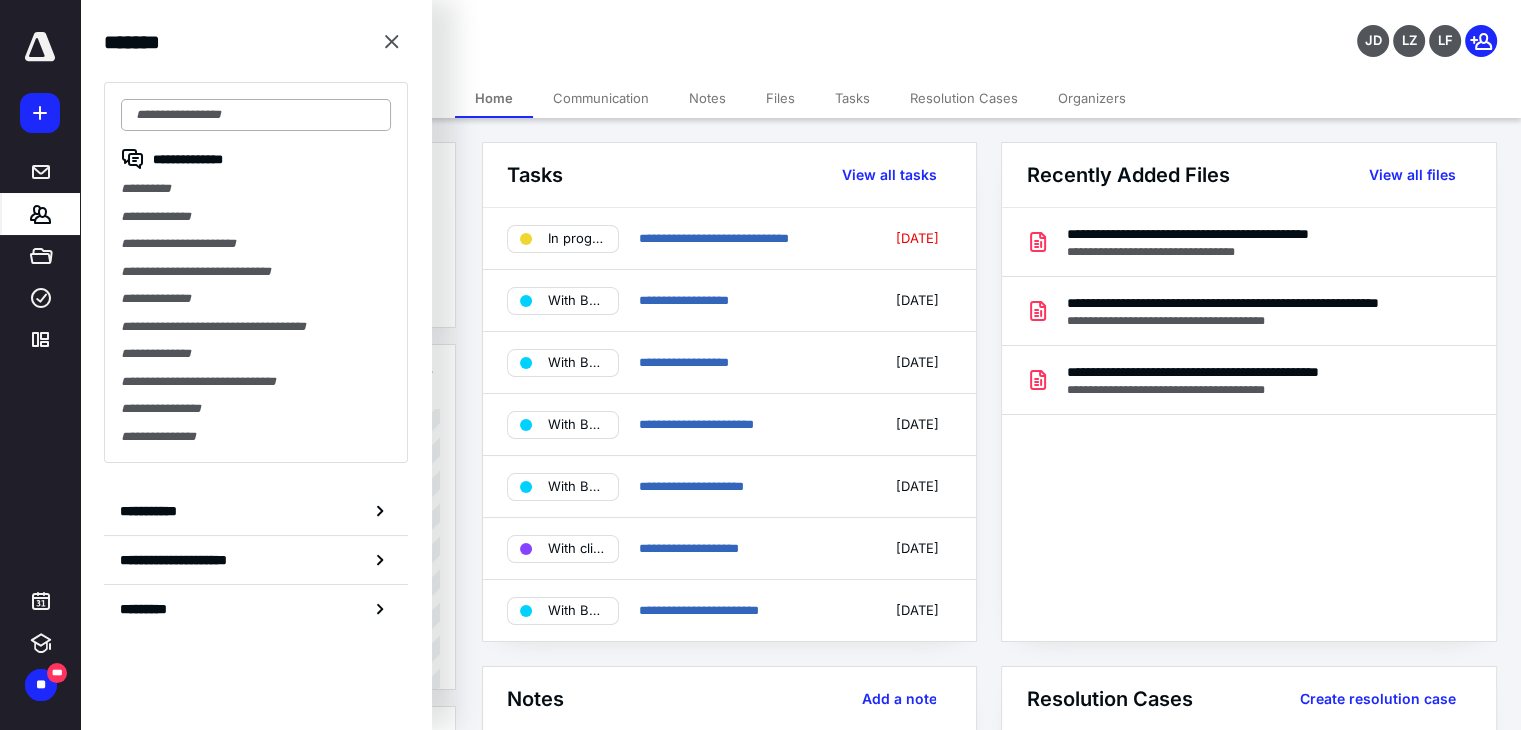 click at bounding box center (256, 115) 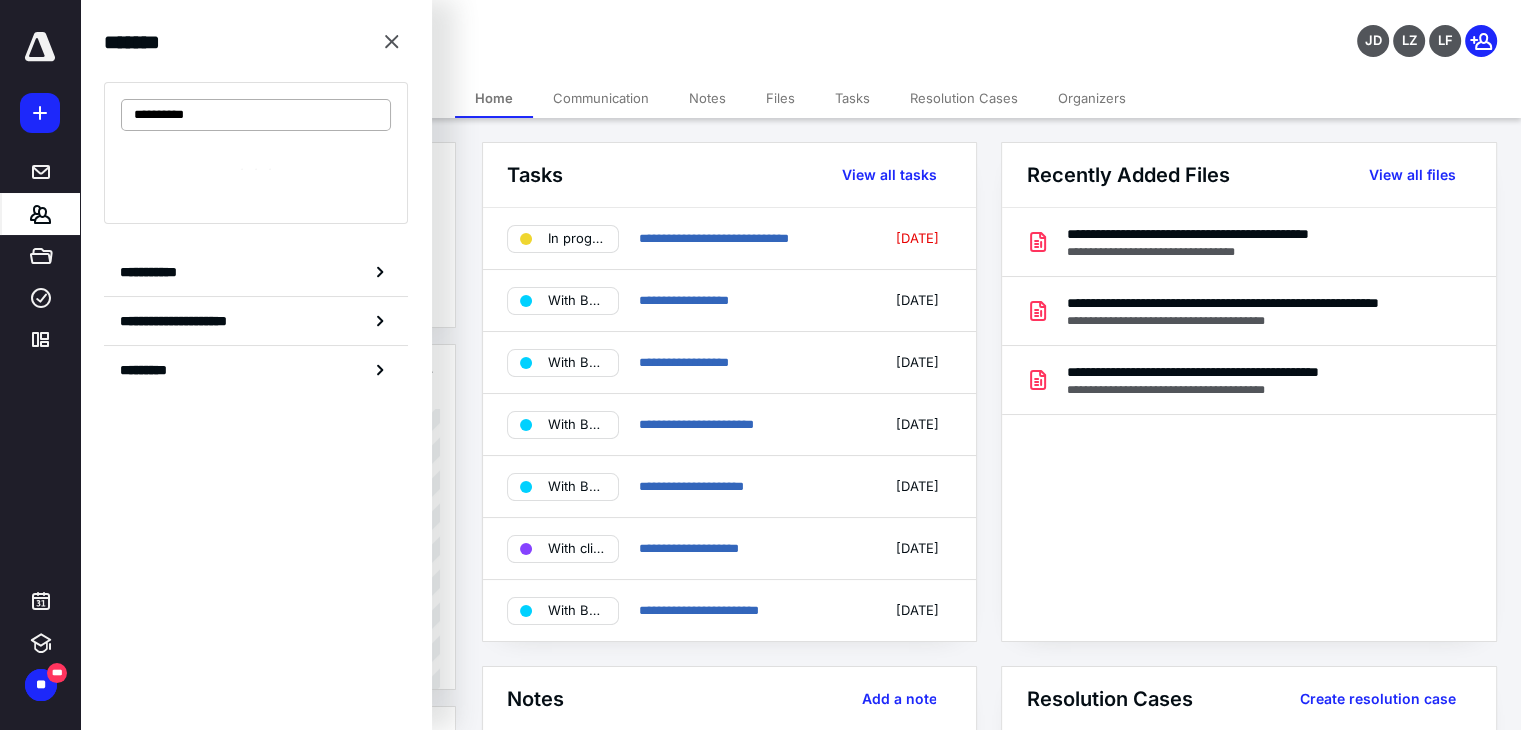 type on "**********" 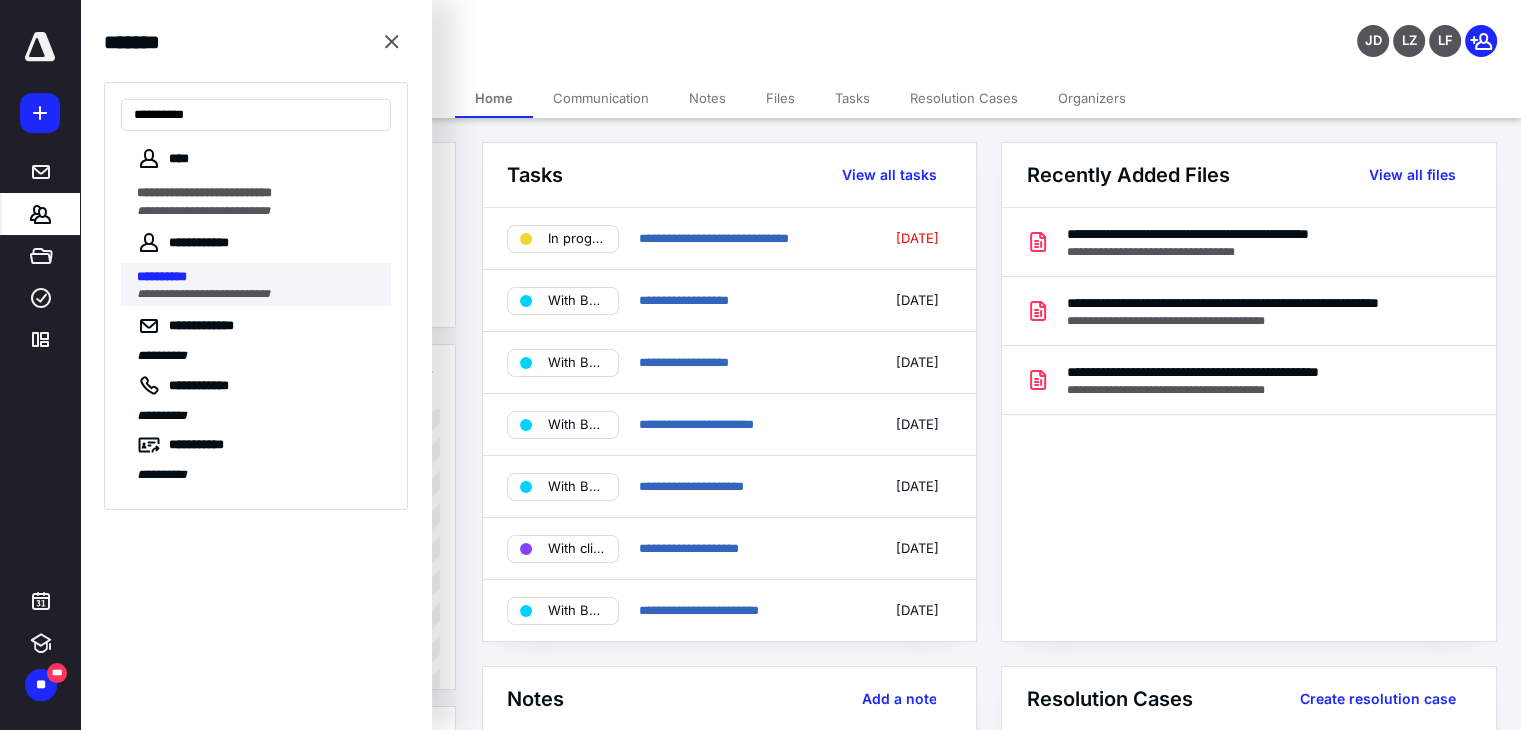 click on "**********" at bounding box center [162, 276] 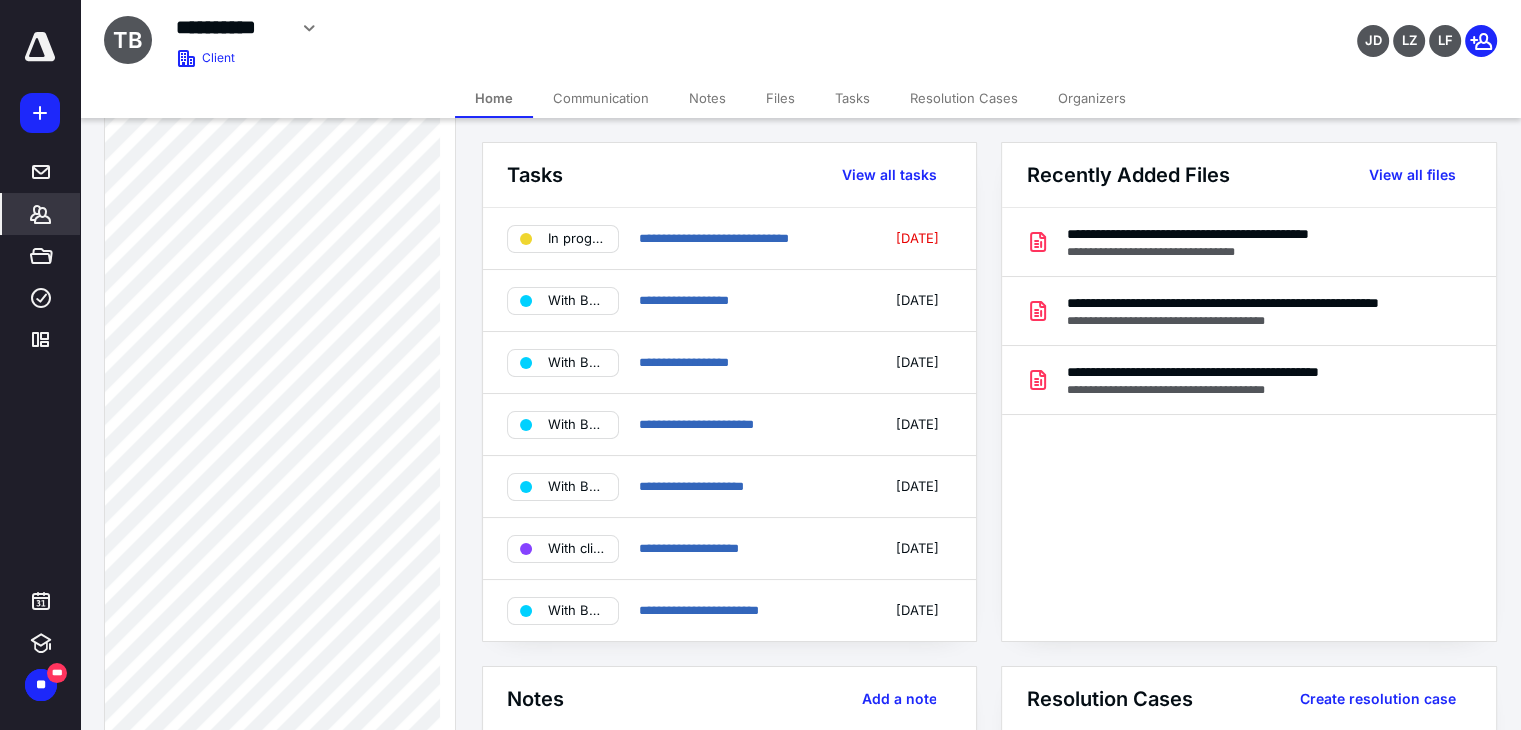 scroll, scrollTop: 1618, scrollLeft: 0, axis: vertical 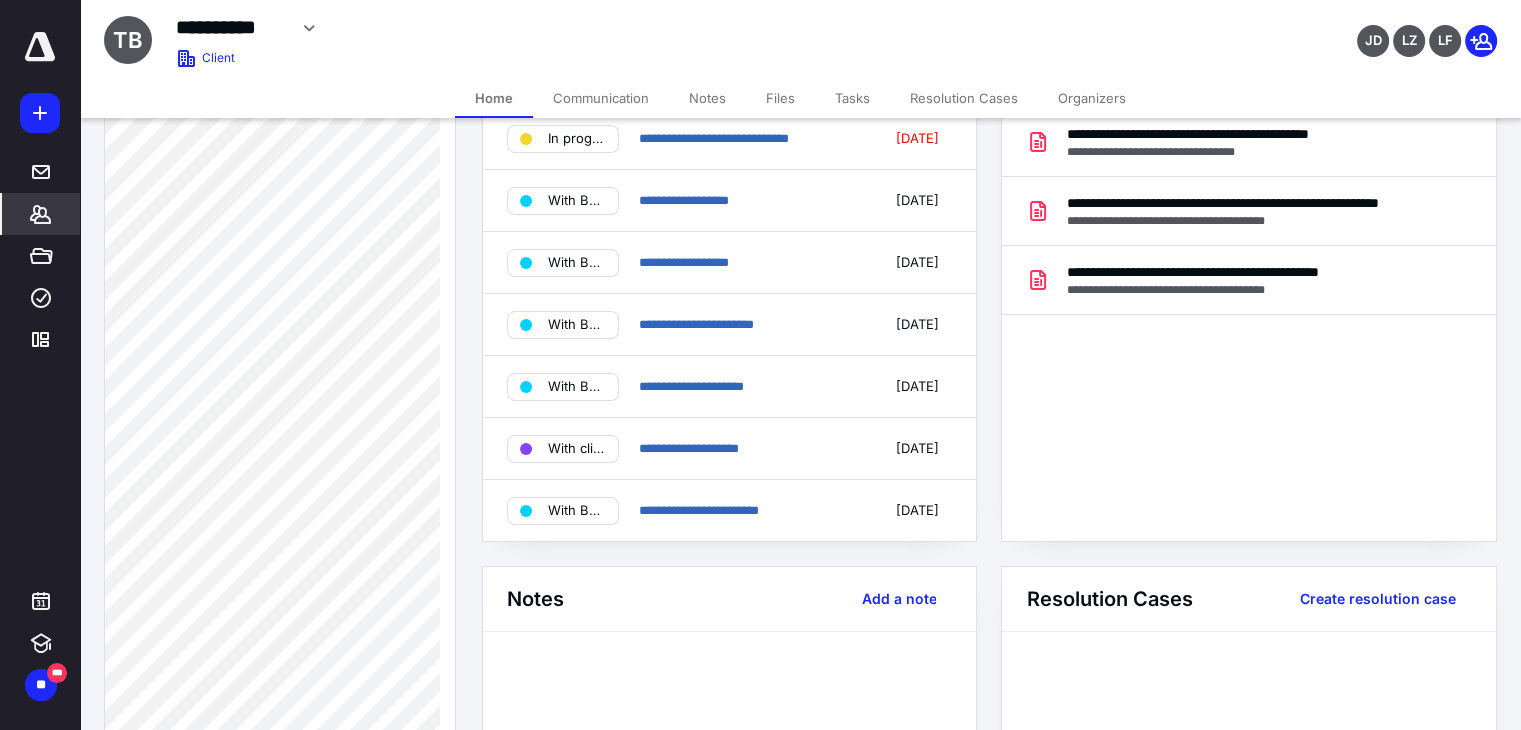 click on "Files" at bounding box center (780, 98) 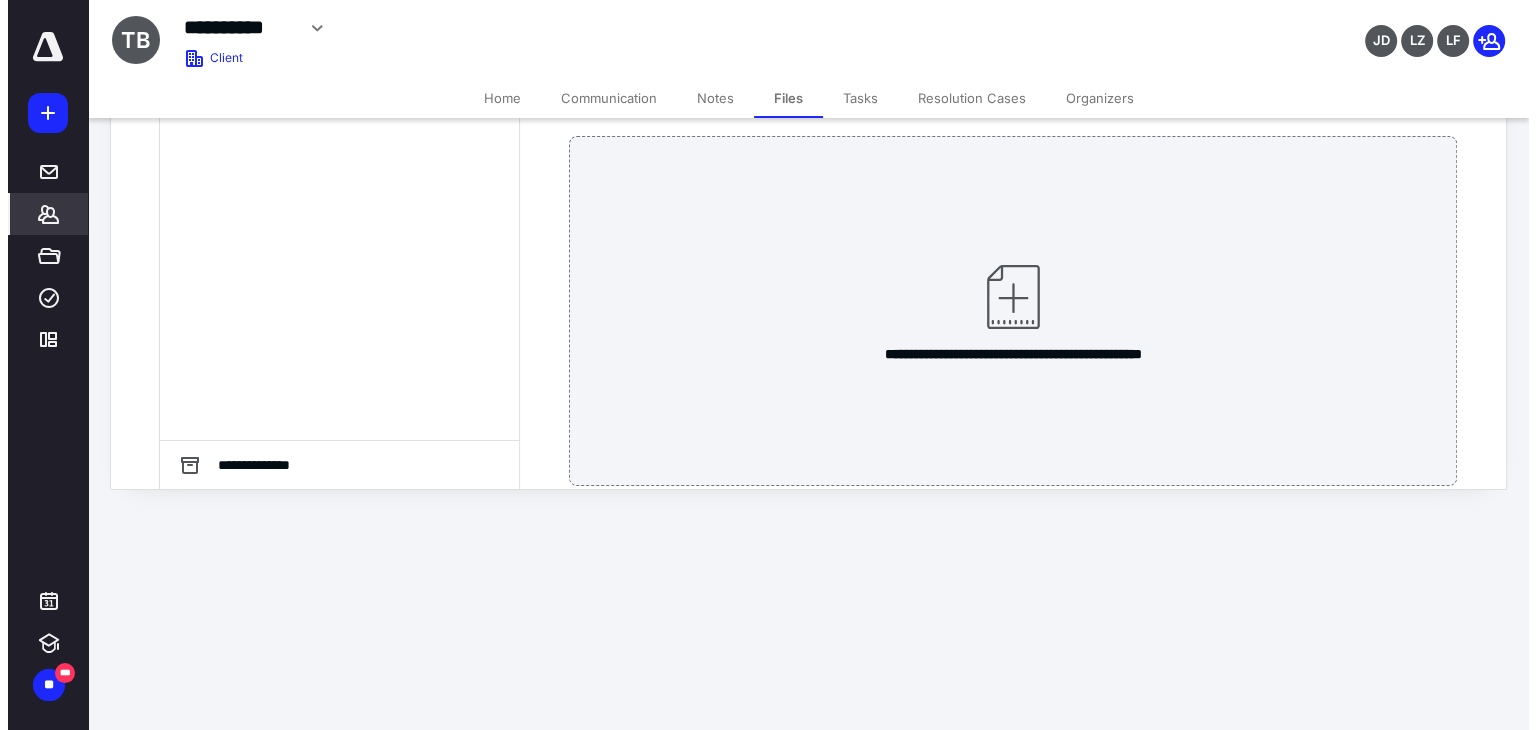scroll, scrollTop: 0, scrollLeft: 0, axis: both 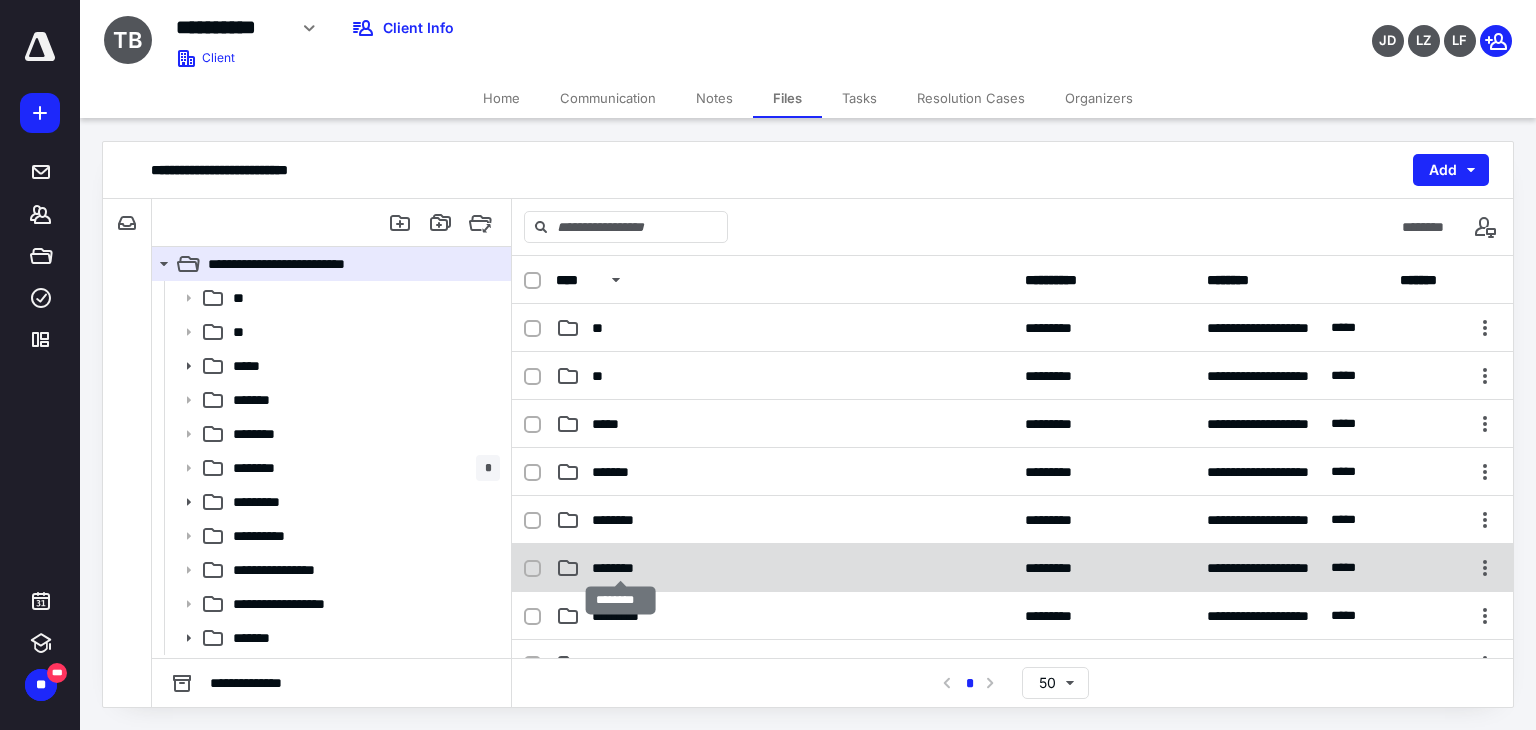 click on "********" at bounding box center (620, 568) 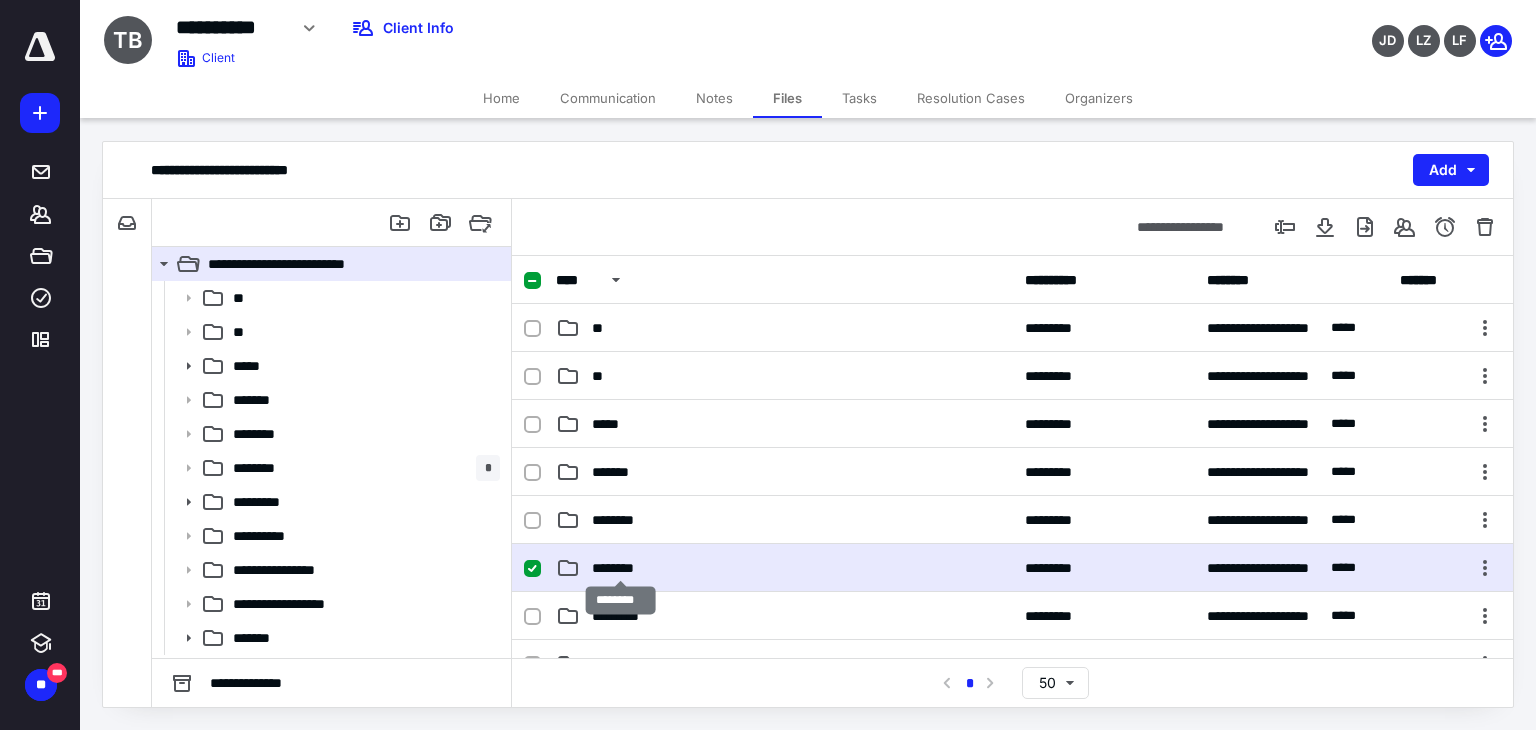 click on "********" at bounding box center [620, 568] 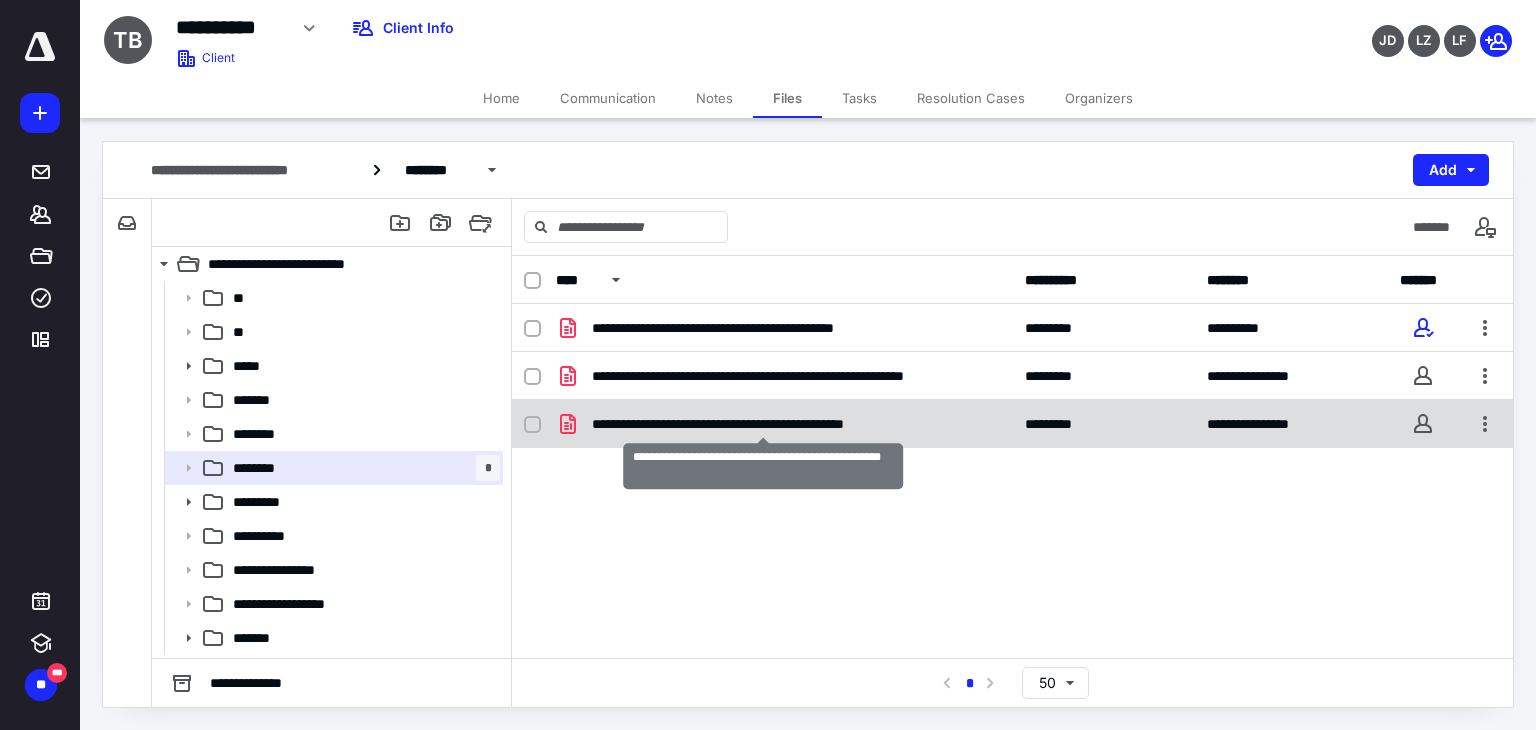 click on "**********" at bounding box center [763, 424] 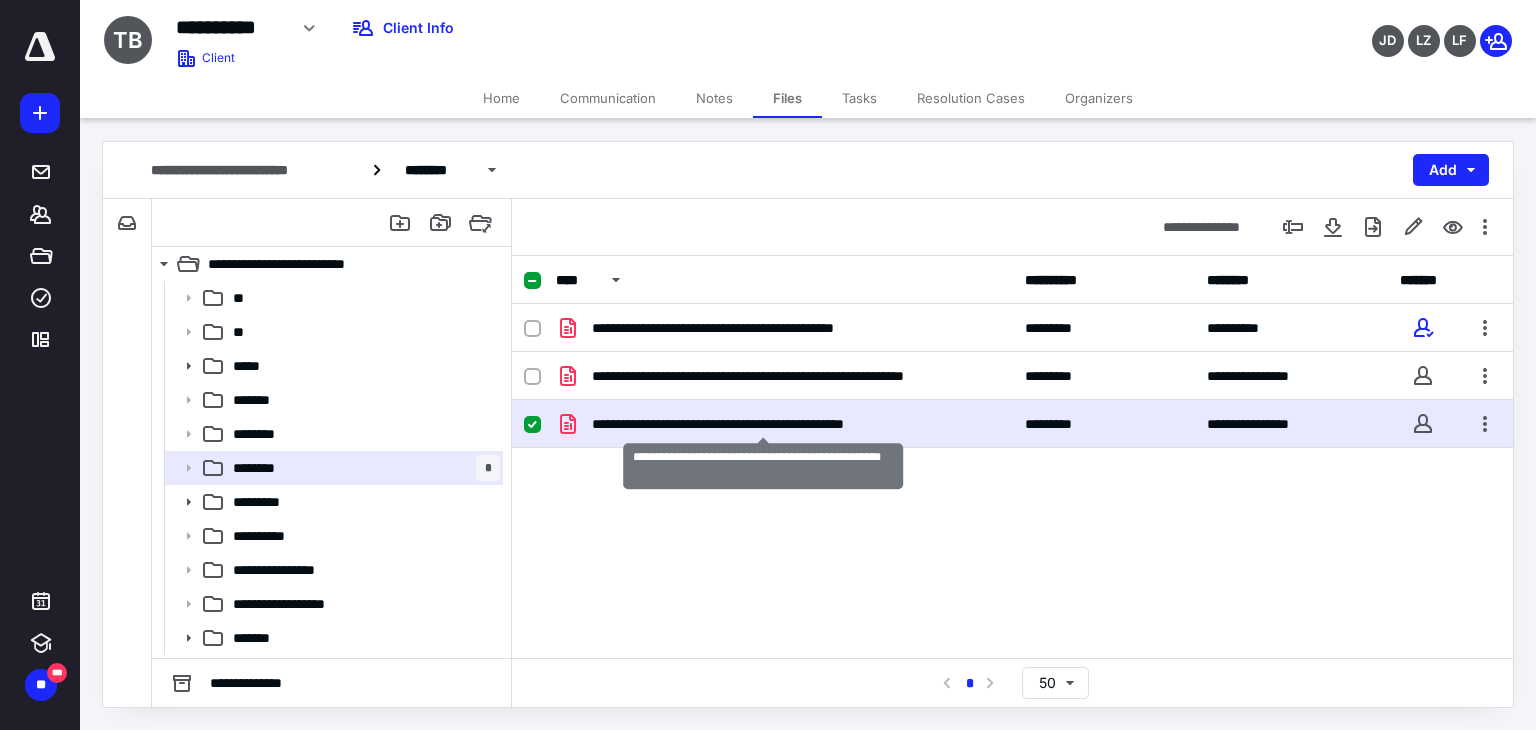 click on "**********" at bounding box center (763, 424) 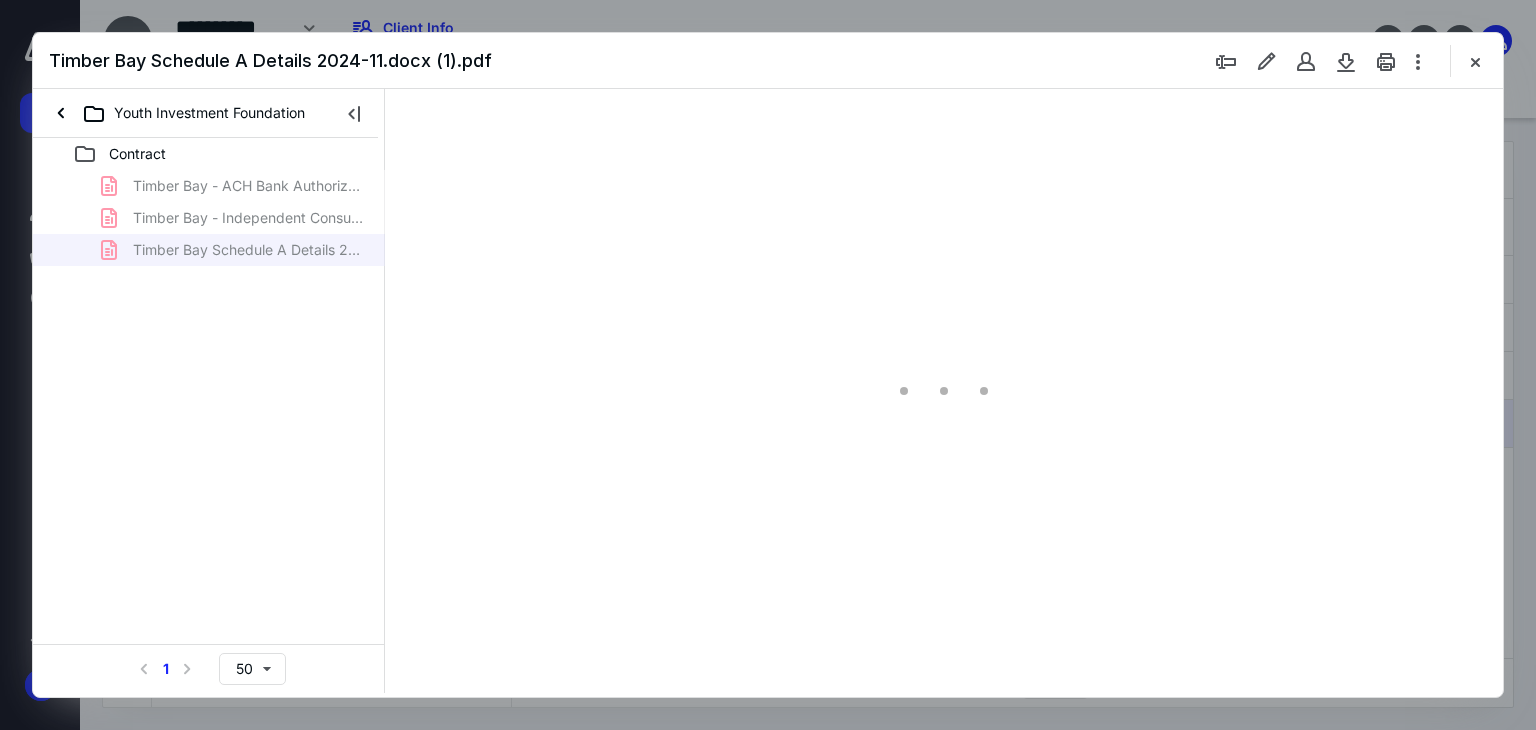 scroll, scrollTop: 0, scrollLeft: 0, axis: both 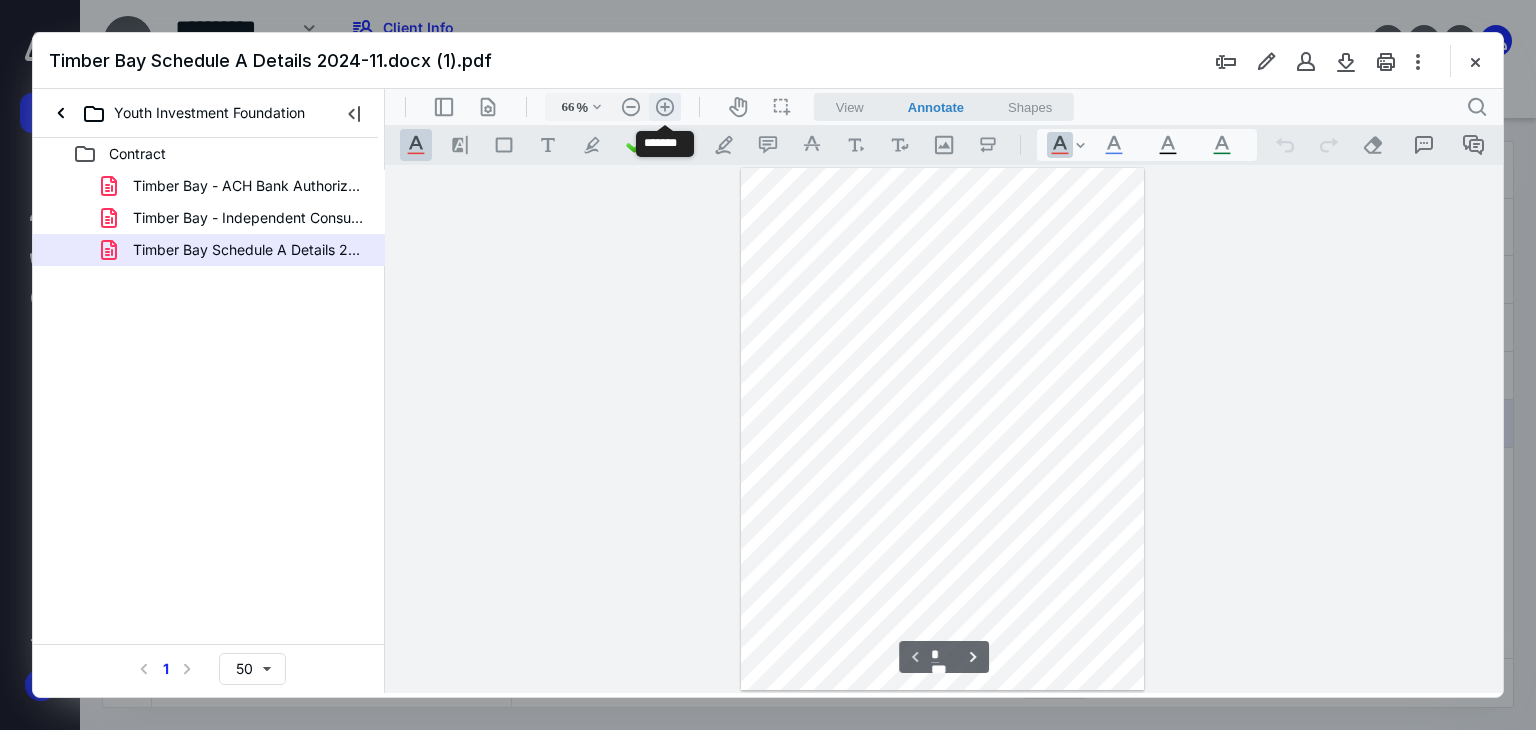 click on ".cls-1{fill:#abb0c4;} icon - header - zoom - in - line" at bounding box center (665, 107) 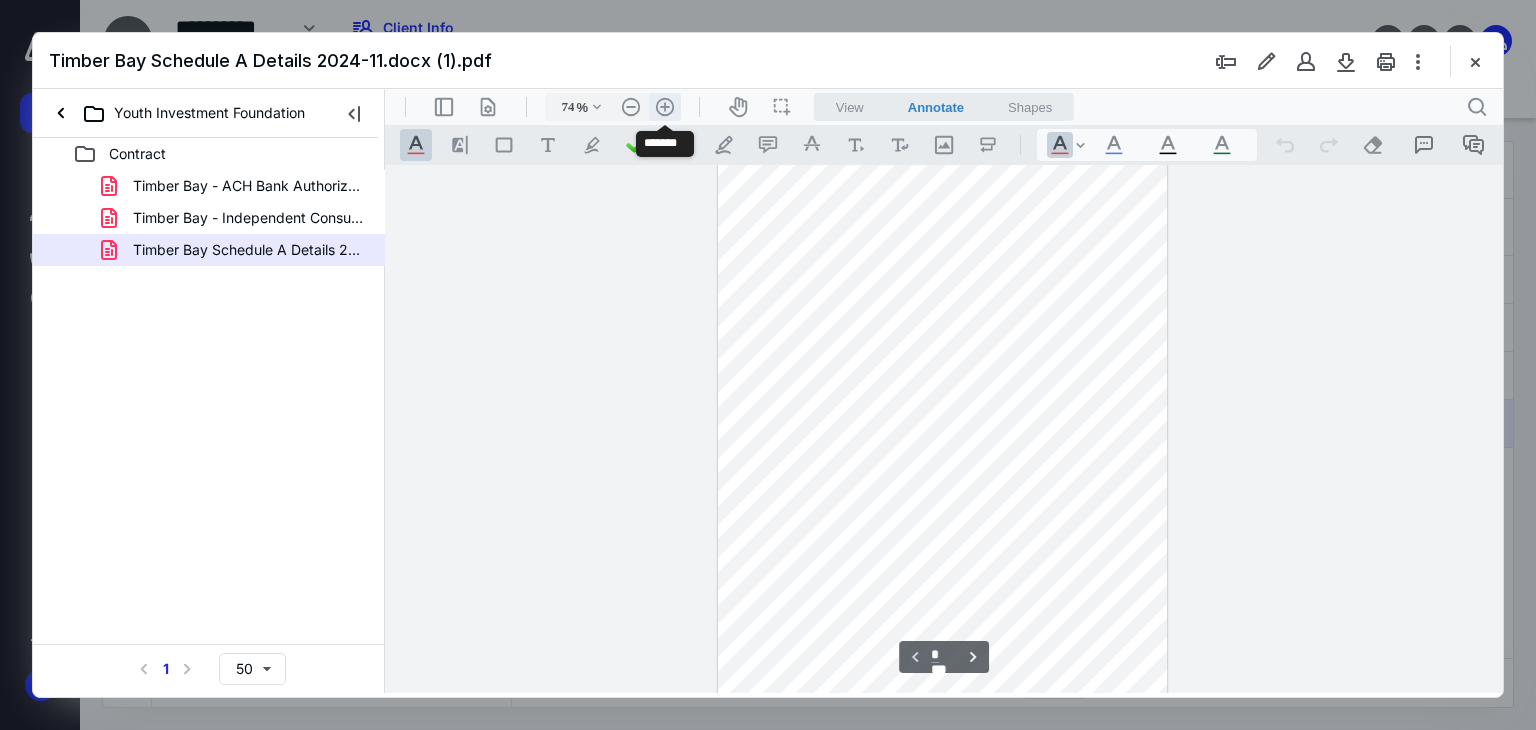 click on ".cls-1{fill:#abb0c4;} icon - header - zoom - in - line" at bounding box center (665, 107) 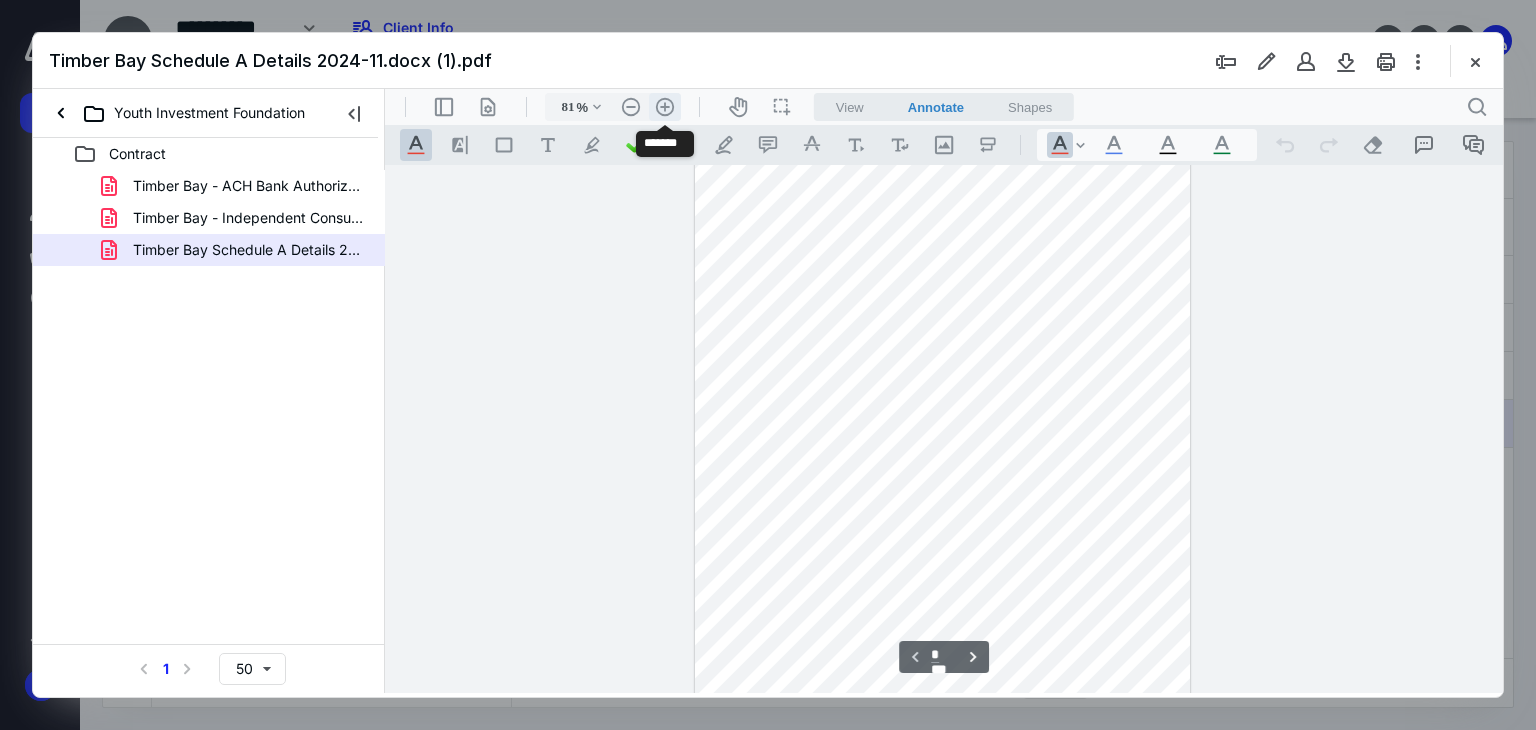 click on ".cls-1{fill:#abb0c4;} icon - header - zoom - in - line" at bounding box center [665, 107] 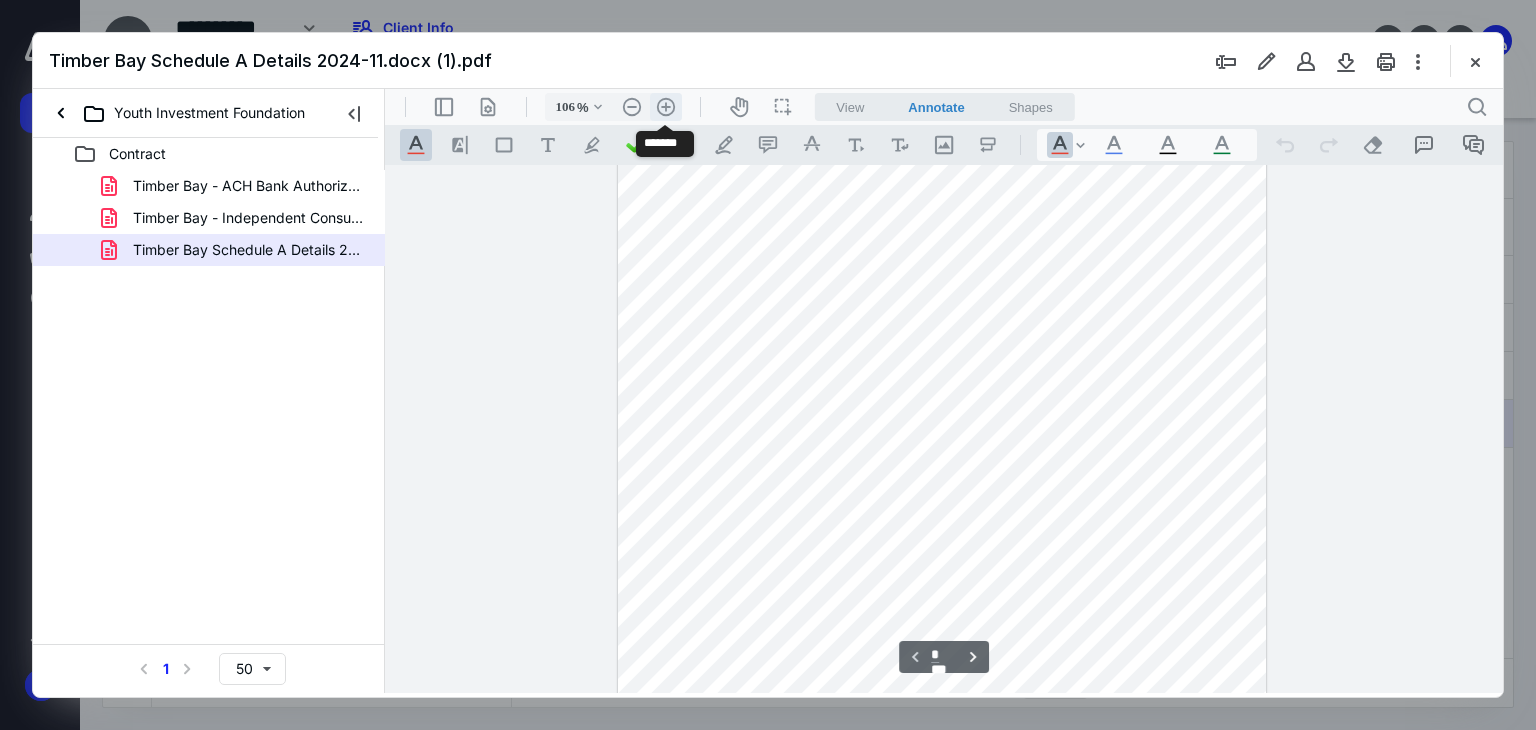 click on ".cls-1{fill:#abb0c4;} icon - header - zoom - in - line" at bounding box center [666, 107] 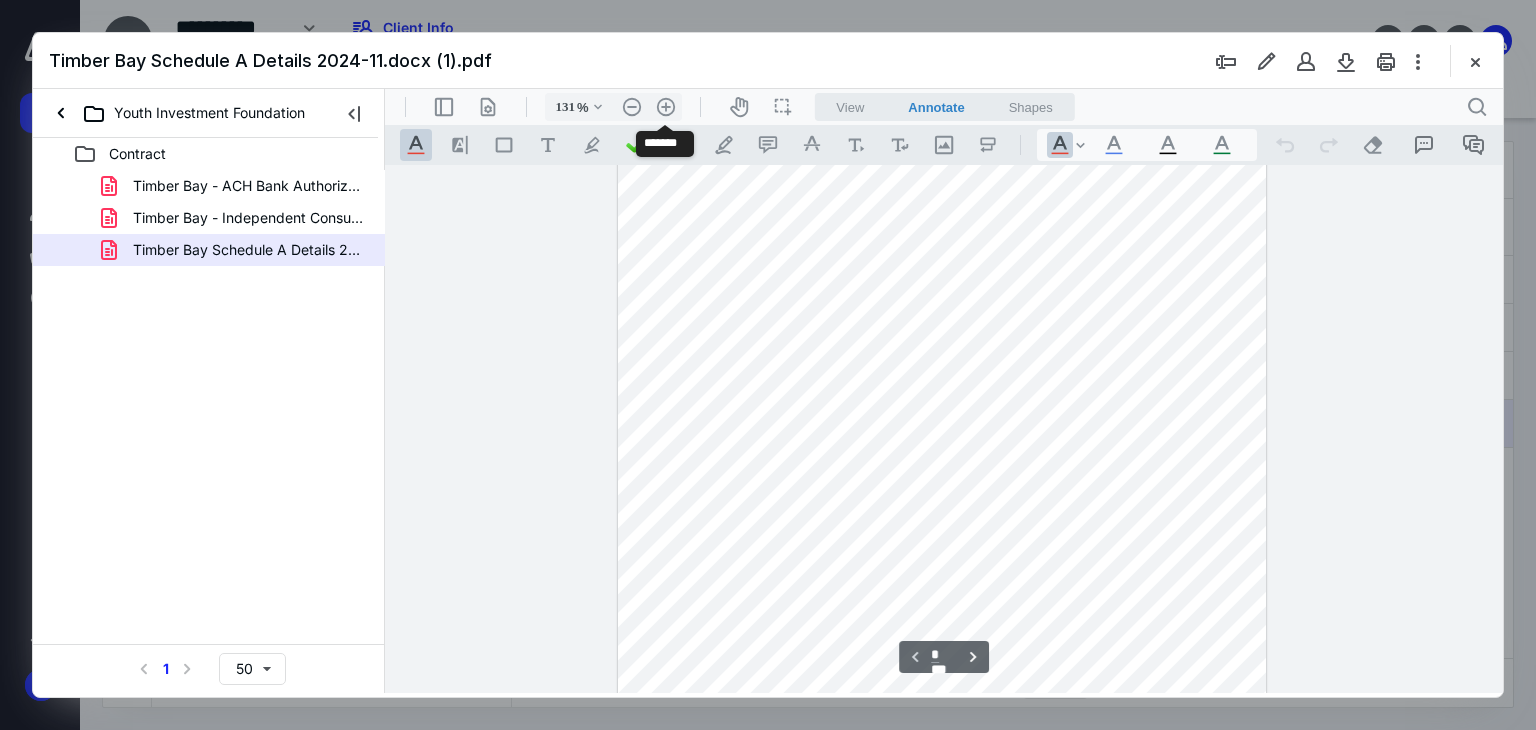 scroll, scrollTop: 222, scrollLeft: 0, axis: vertical 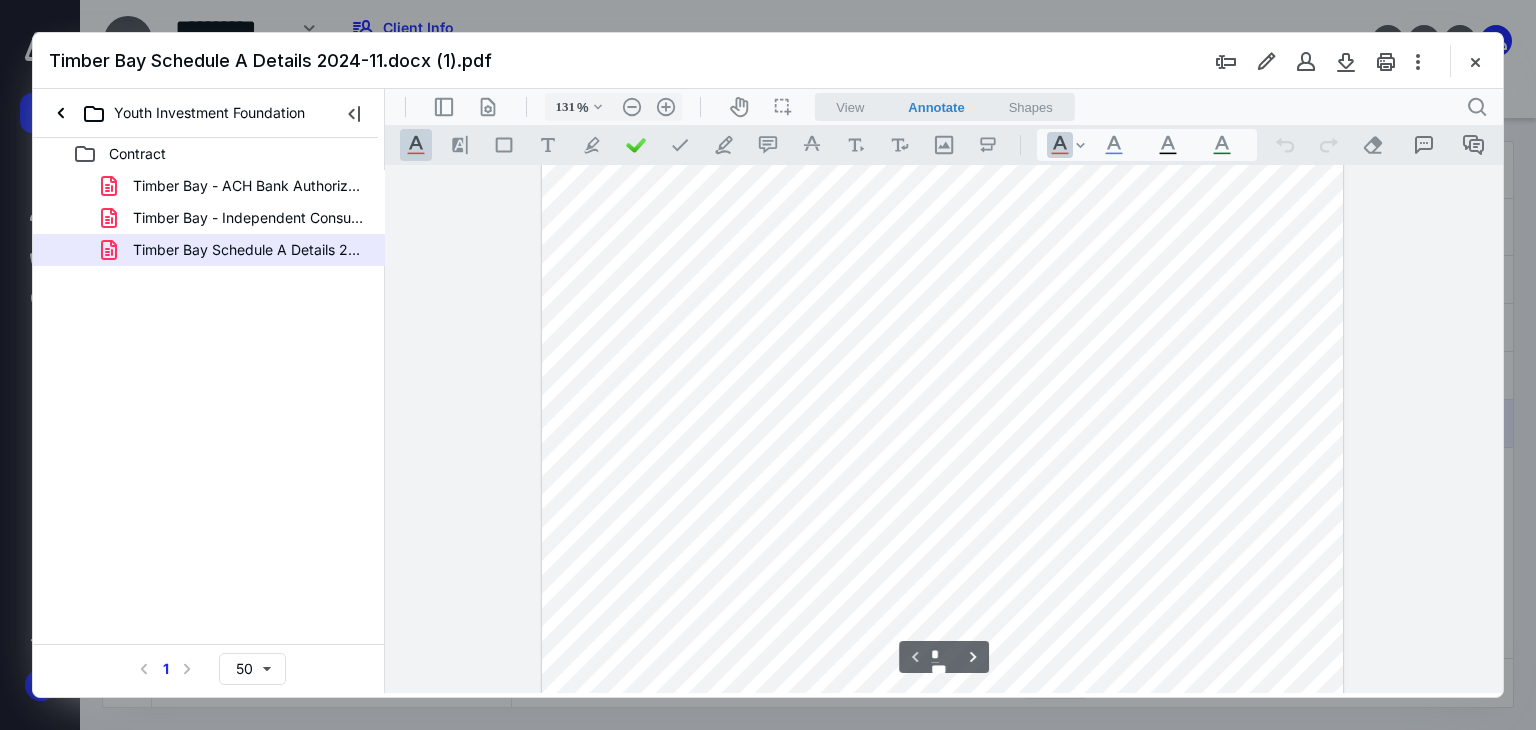 click at bounding box center [943, 467] 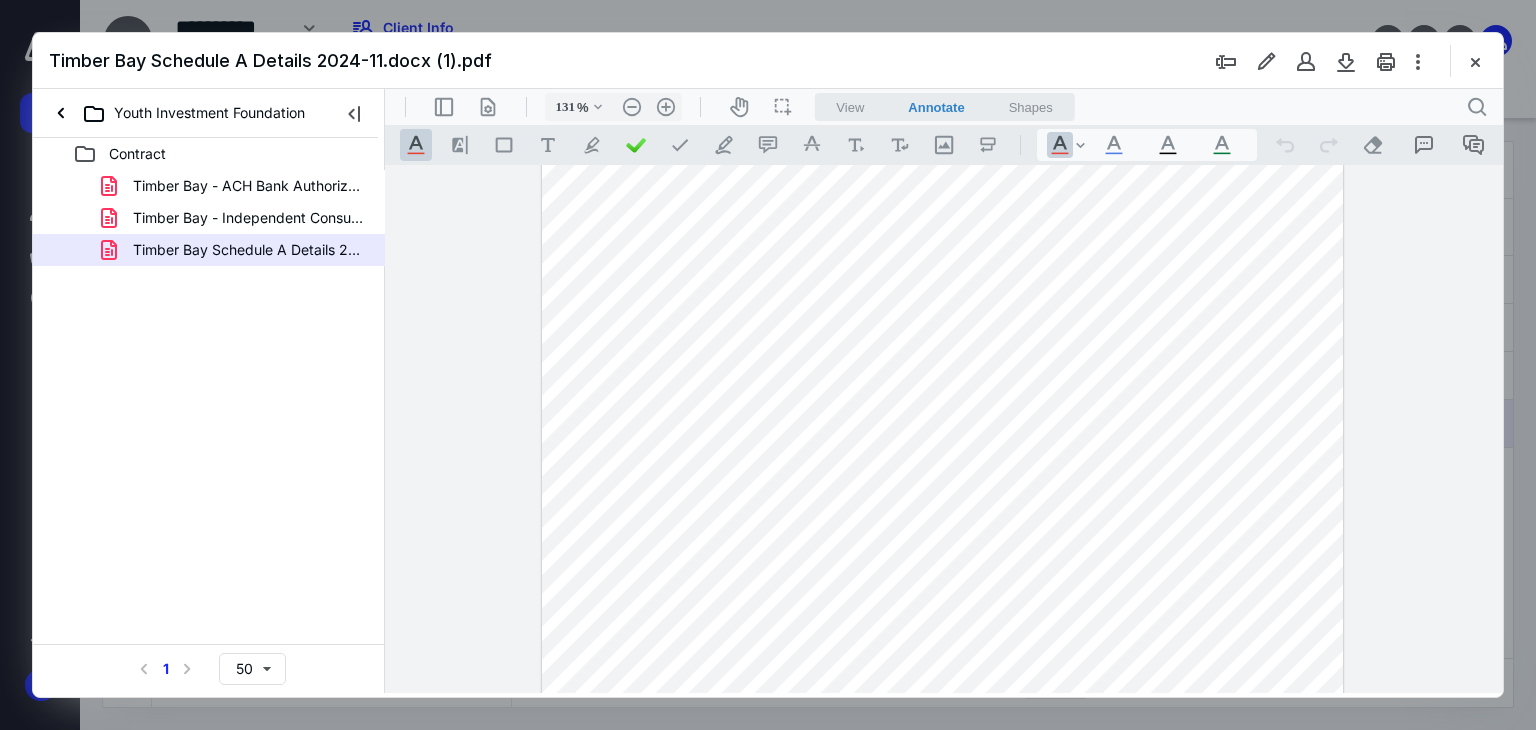 click at bounding box center [944, 429] 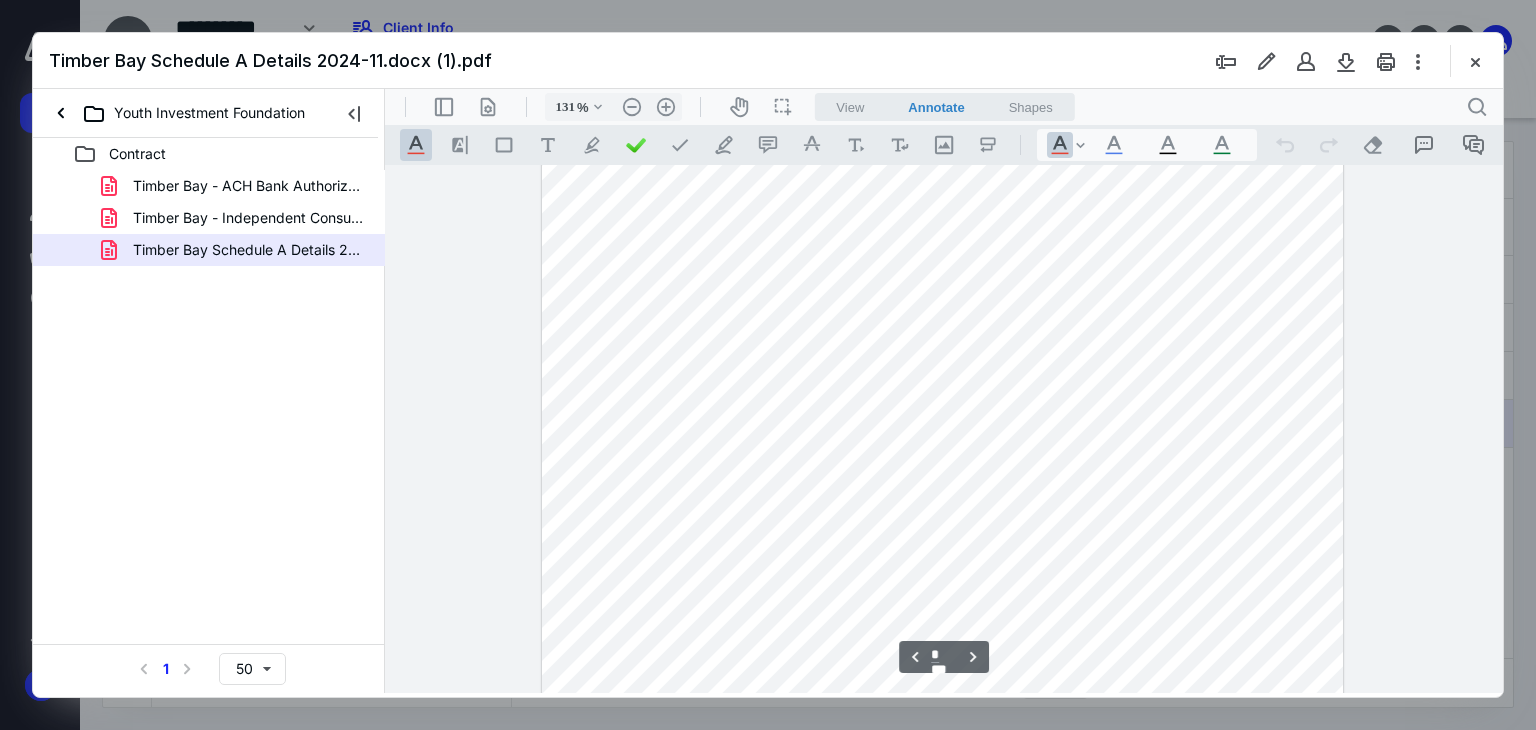 scroll, scrollTop: 1200, scrollLeft: 0, axis: vertical 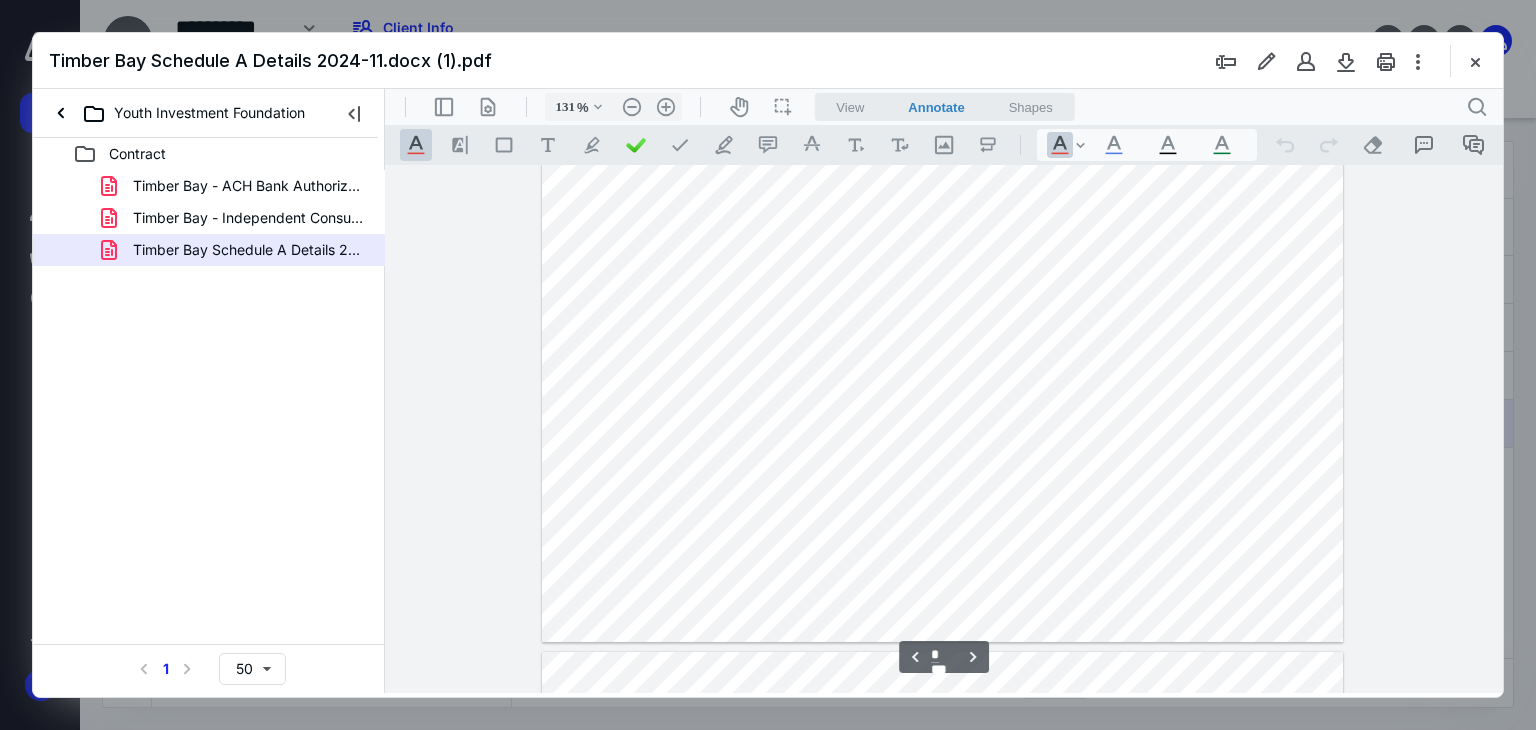 type on "*" 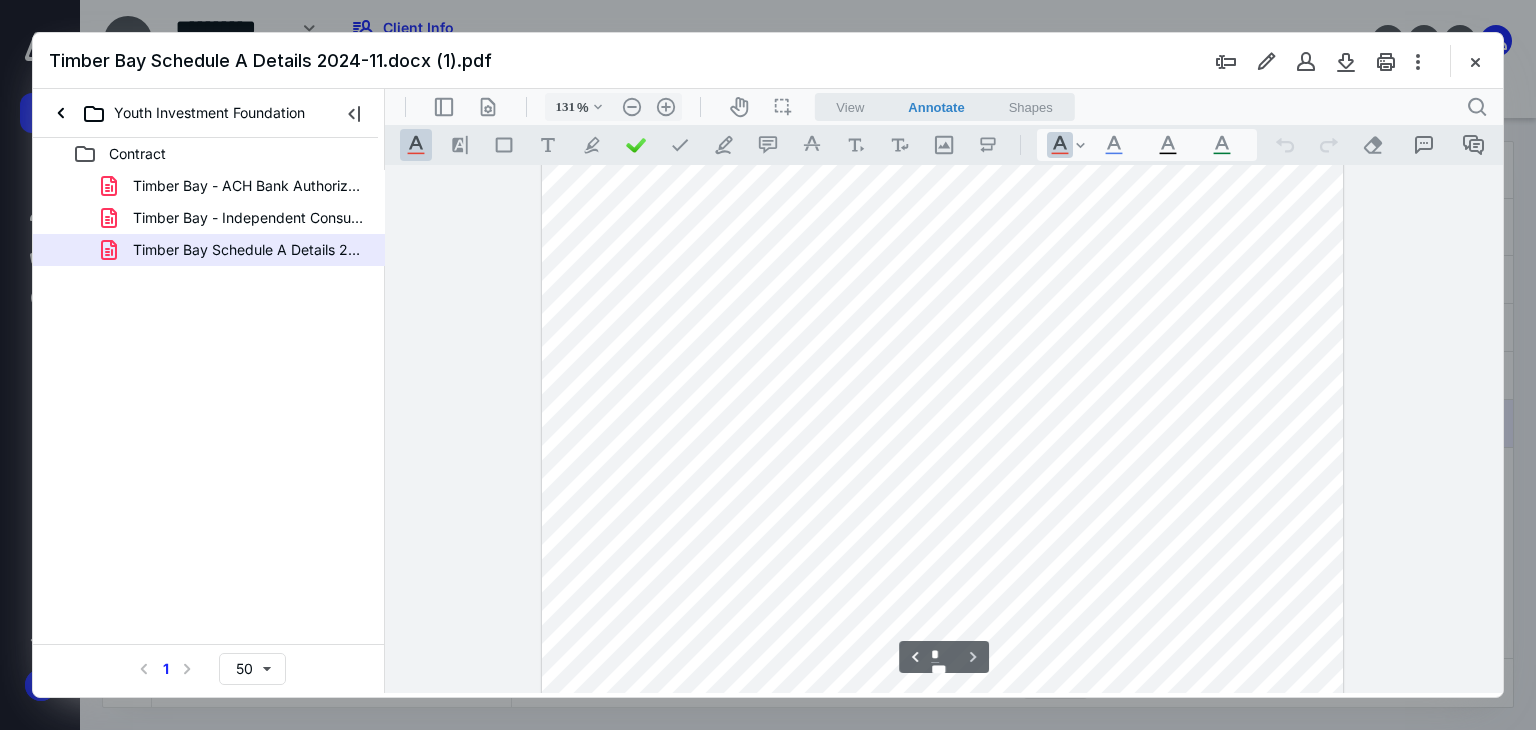 scroll, scrollTop: 2200, scrollLeft: 0, axis: vertical 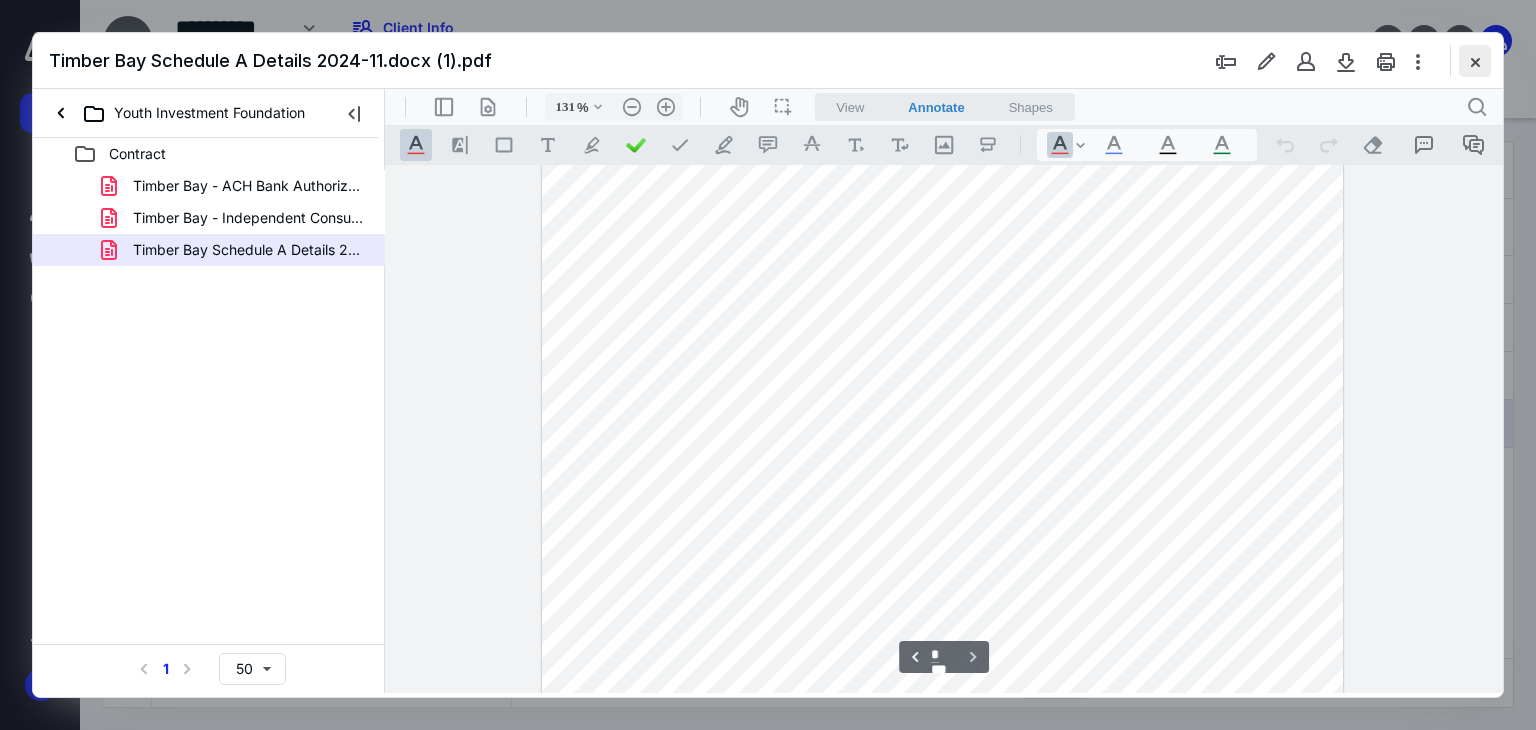 click at bounding box center (1475, 61) 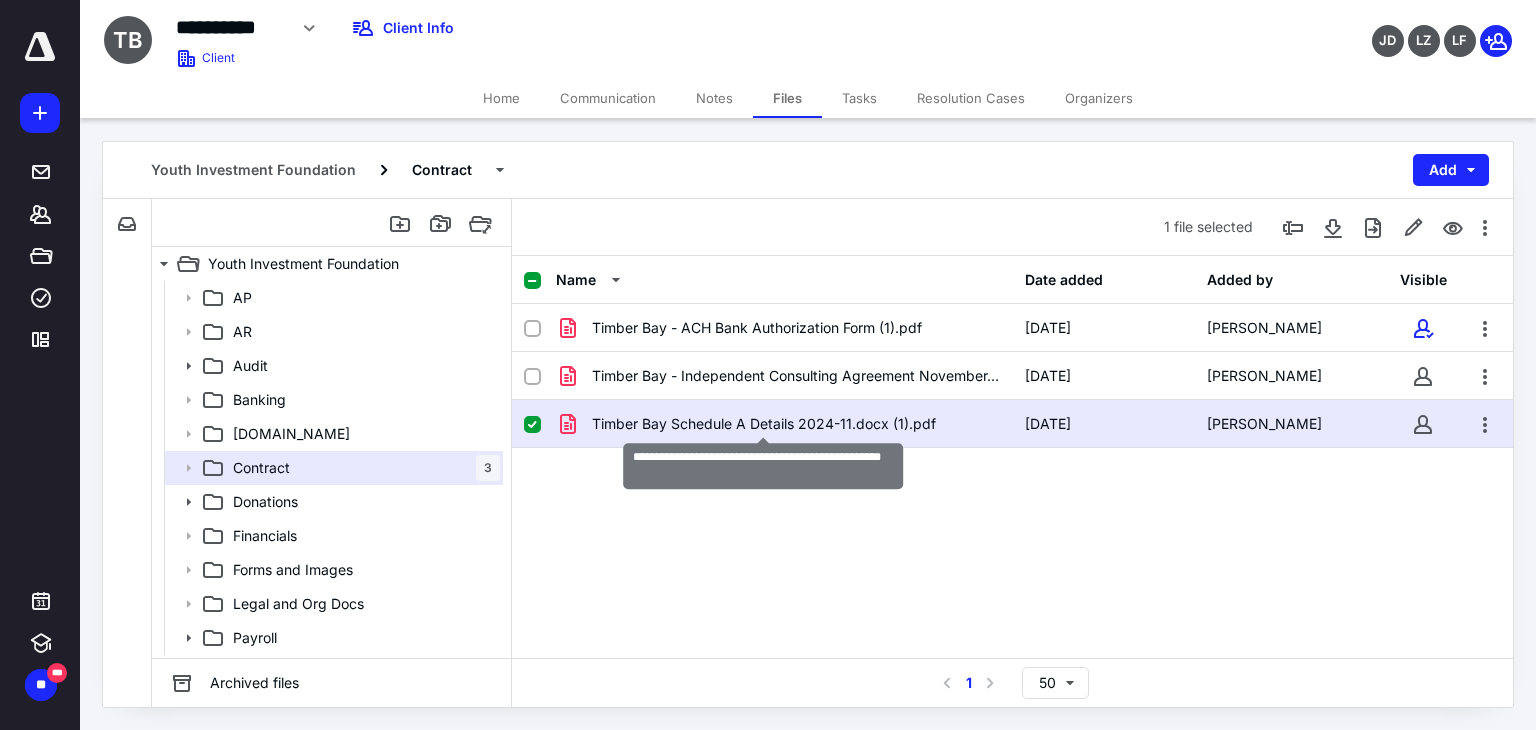 click on "Timber Bay Schedule A Details 2024-11.docx (1).pdf" at bounding box center [764, 424] 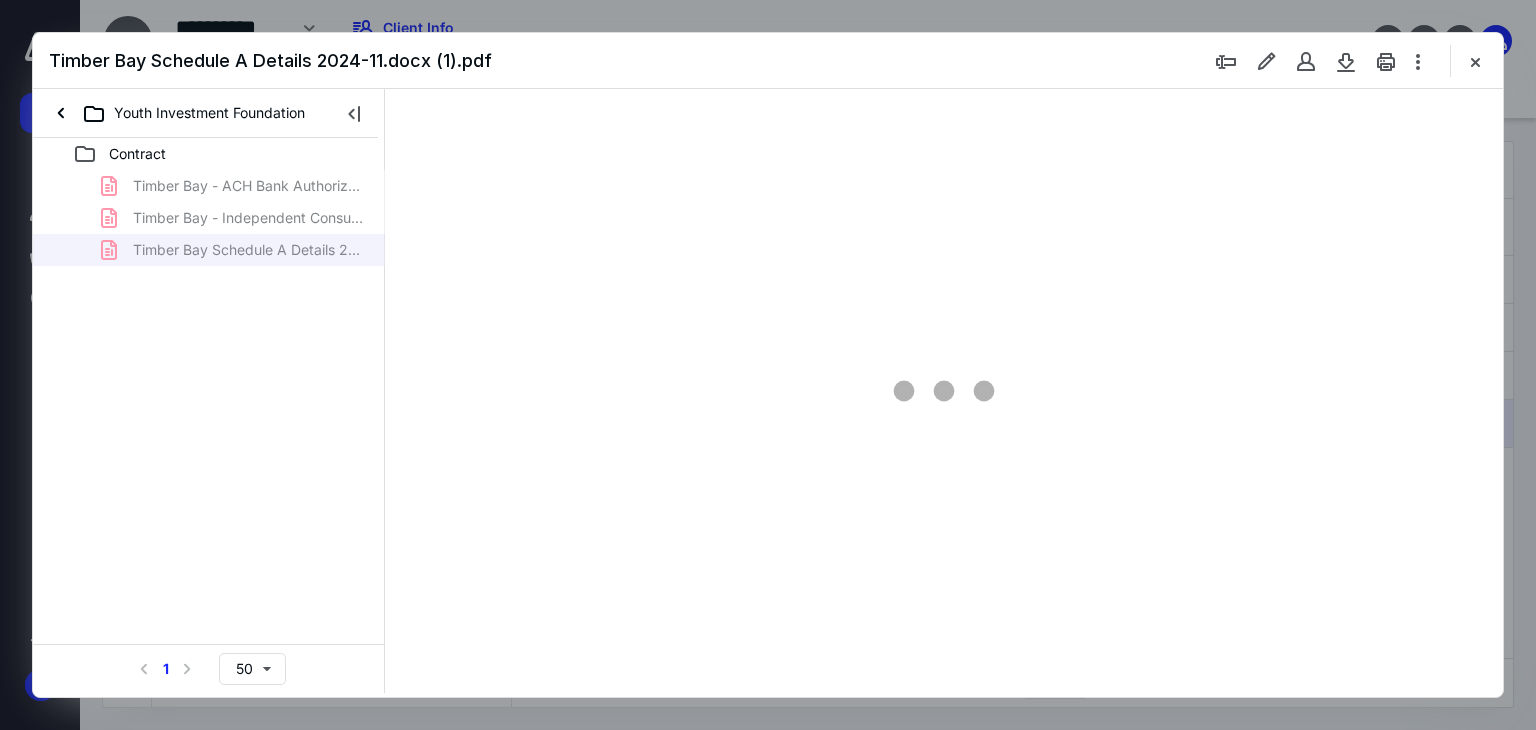 scroll, scrollTop: 0, scrollLeft: 0, axis: both 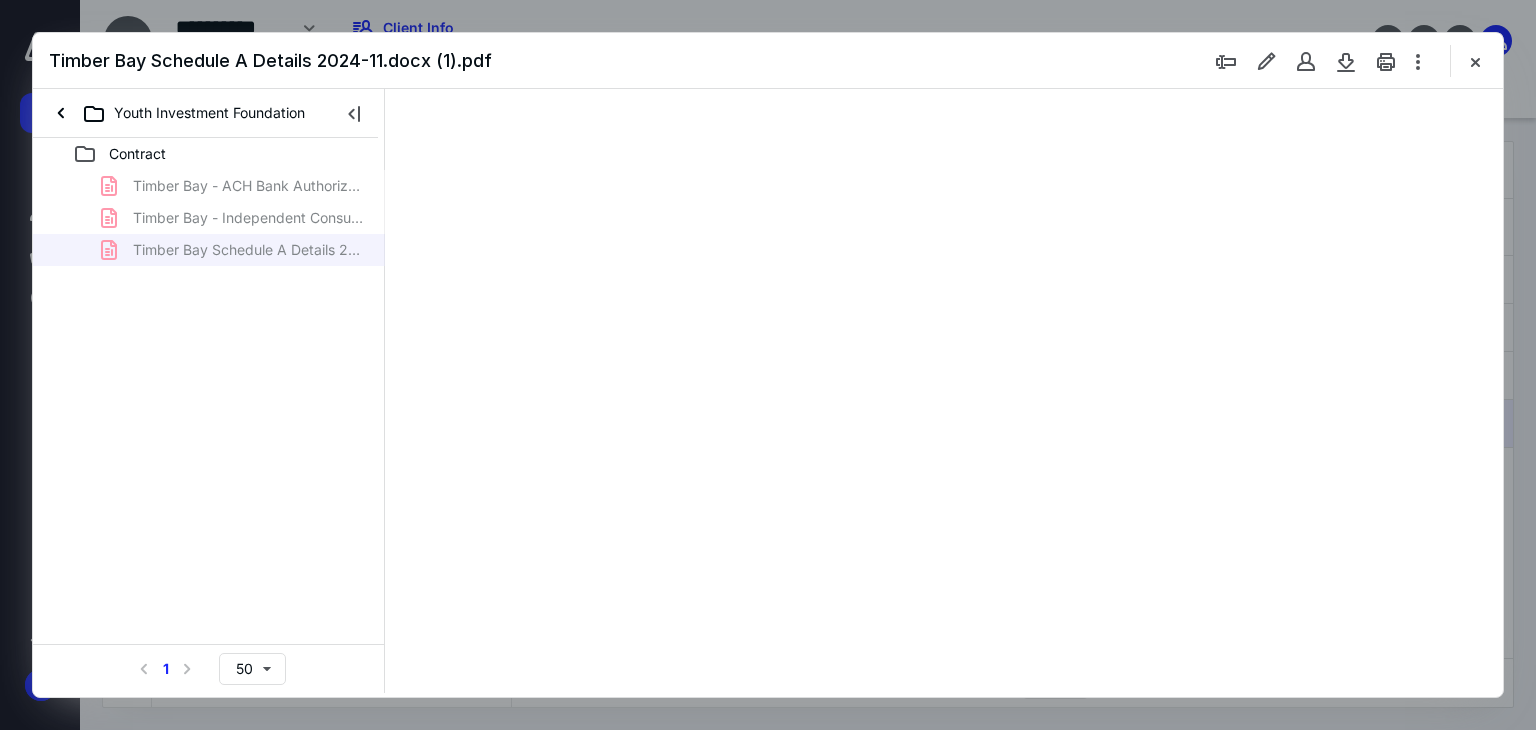 type on "66" 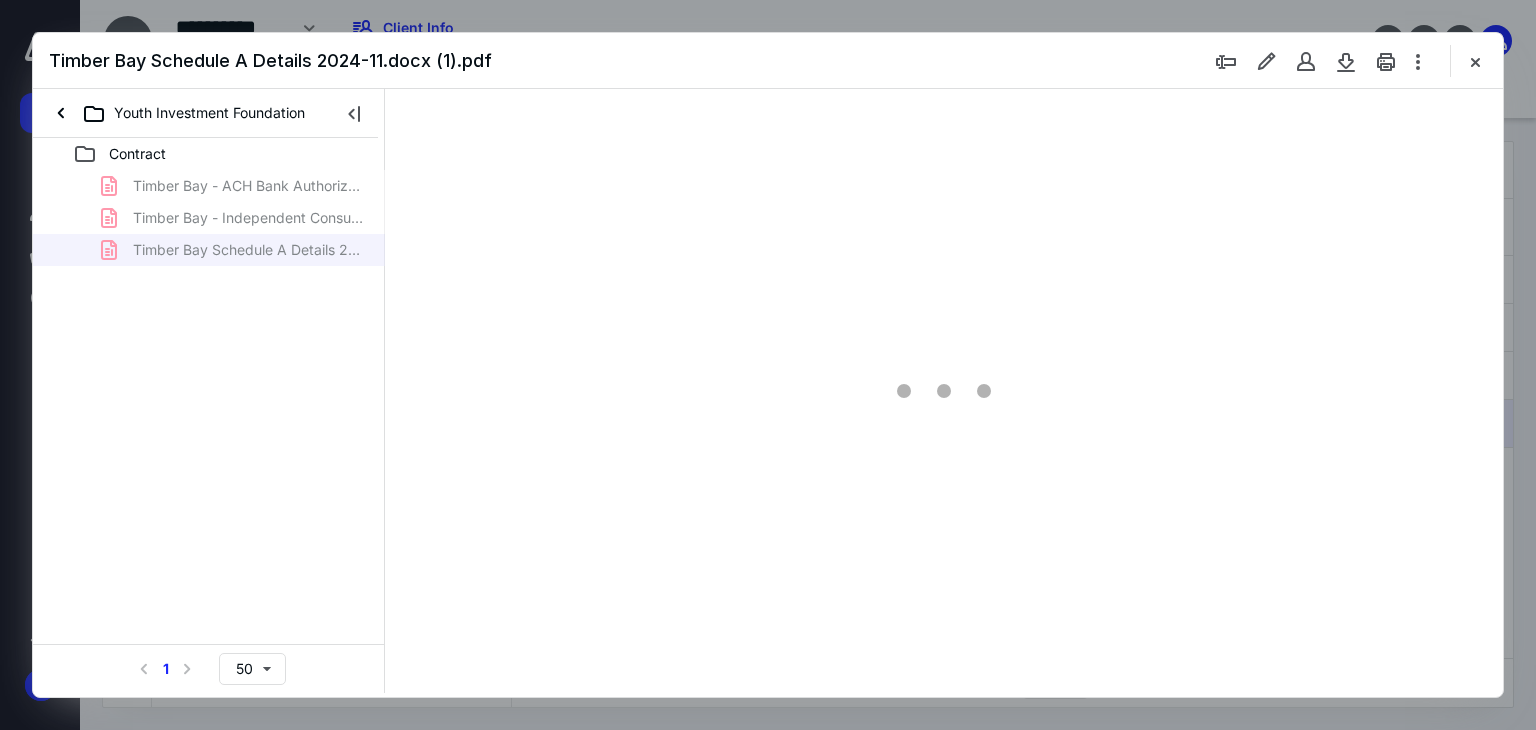 scroll, scrollTop: 79, scrollLeft: 0, axis: vertical 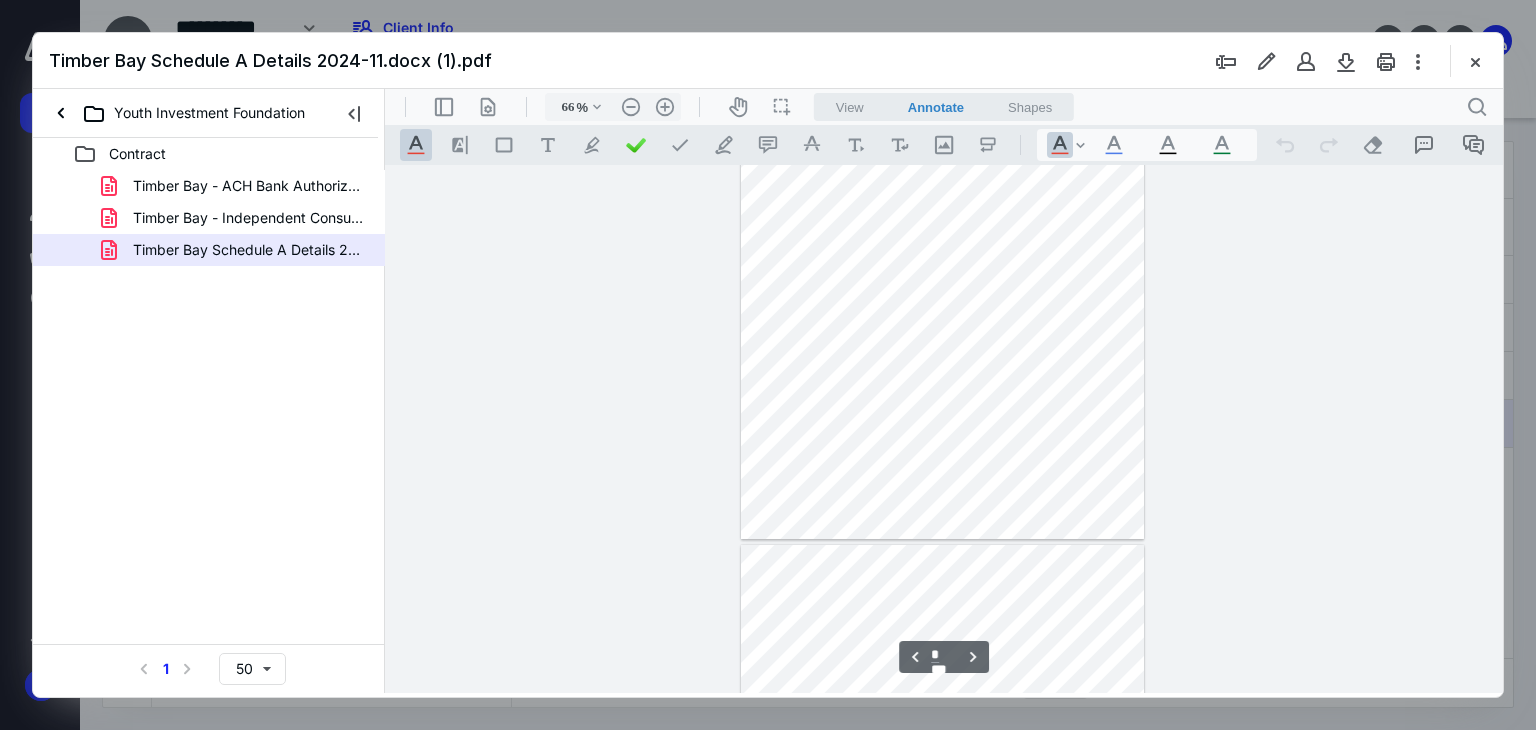 type on "*" 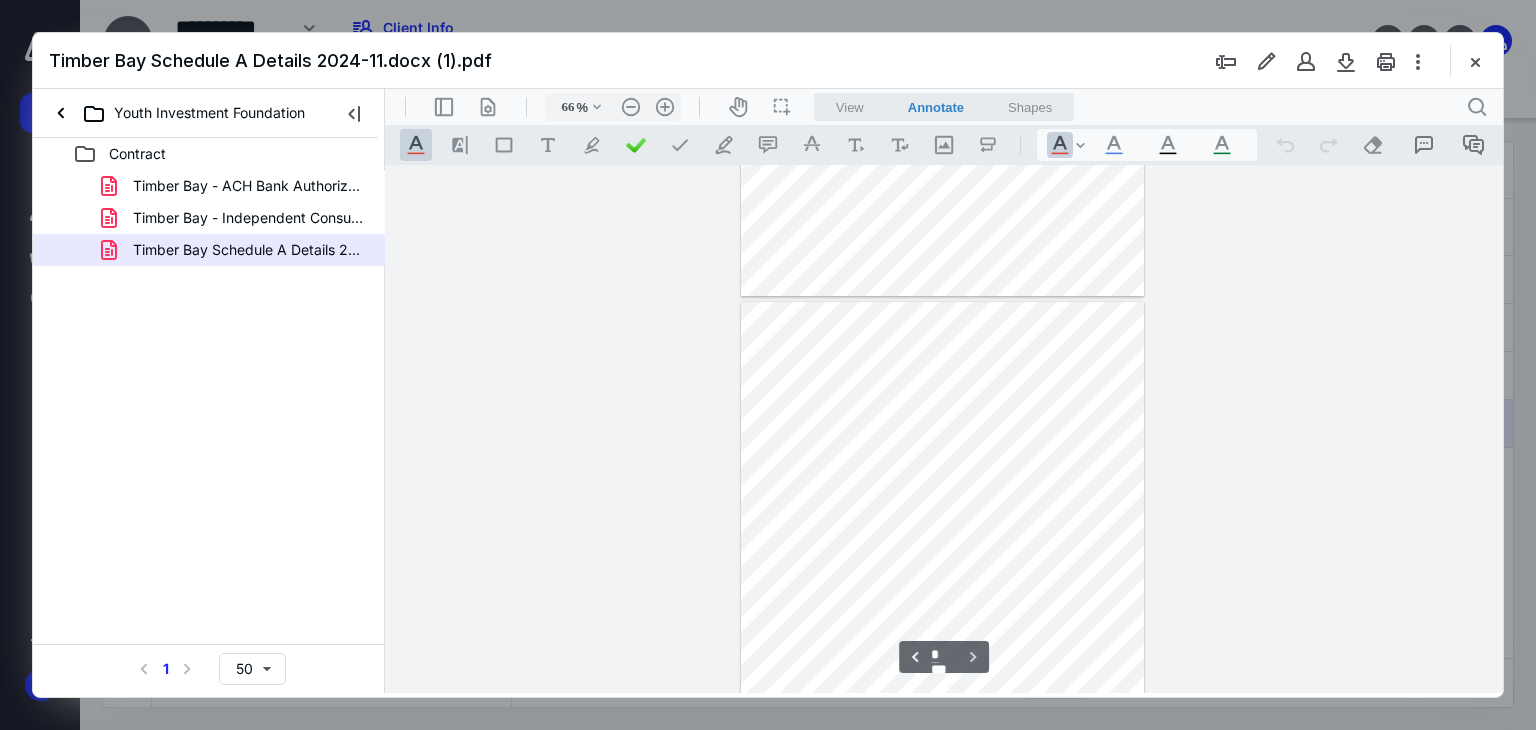 scroll, scrollTop: 1056, scrollLeft: 0, axis: vertical 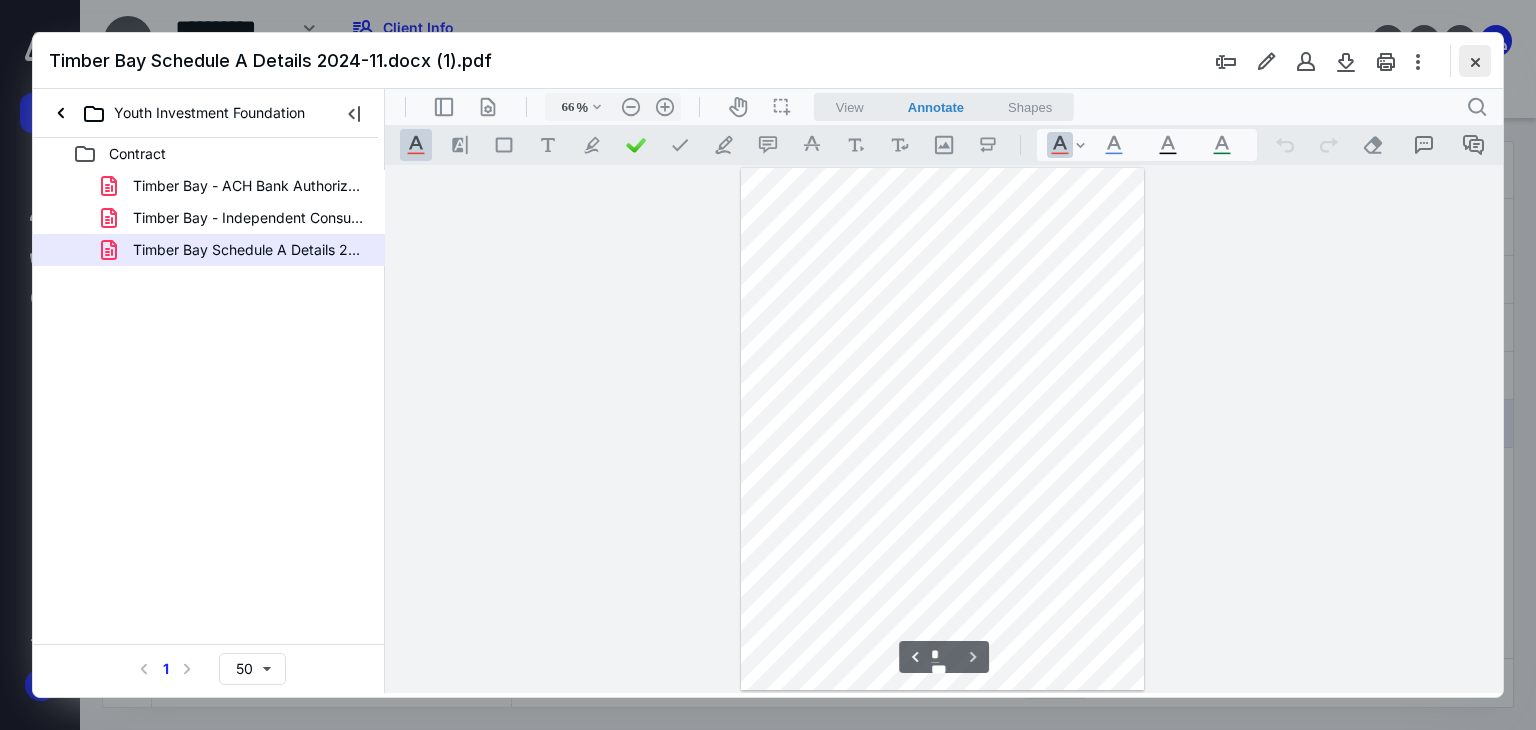 click at bounding box center (1475, 61) 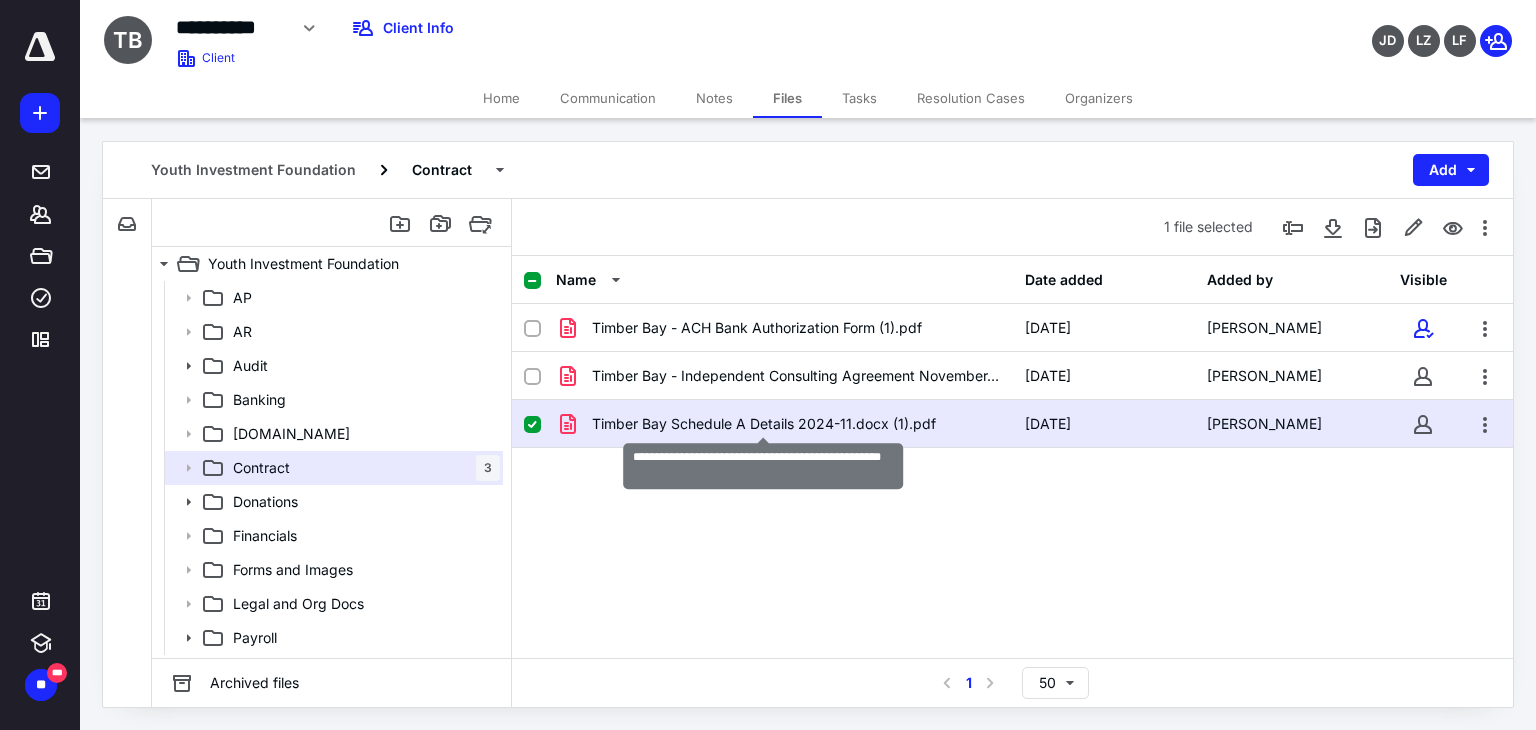 click on "Timber Bay Schedule A Details 2024-11.docx (1).pdf" at bounding box center [764, 424] 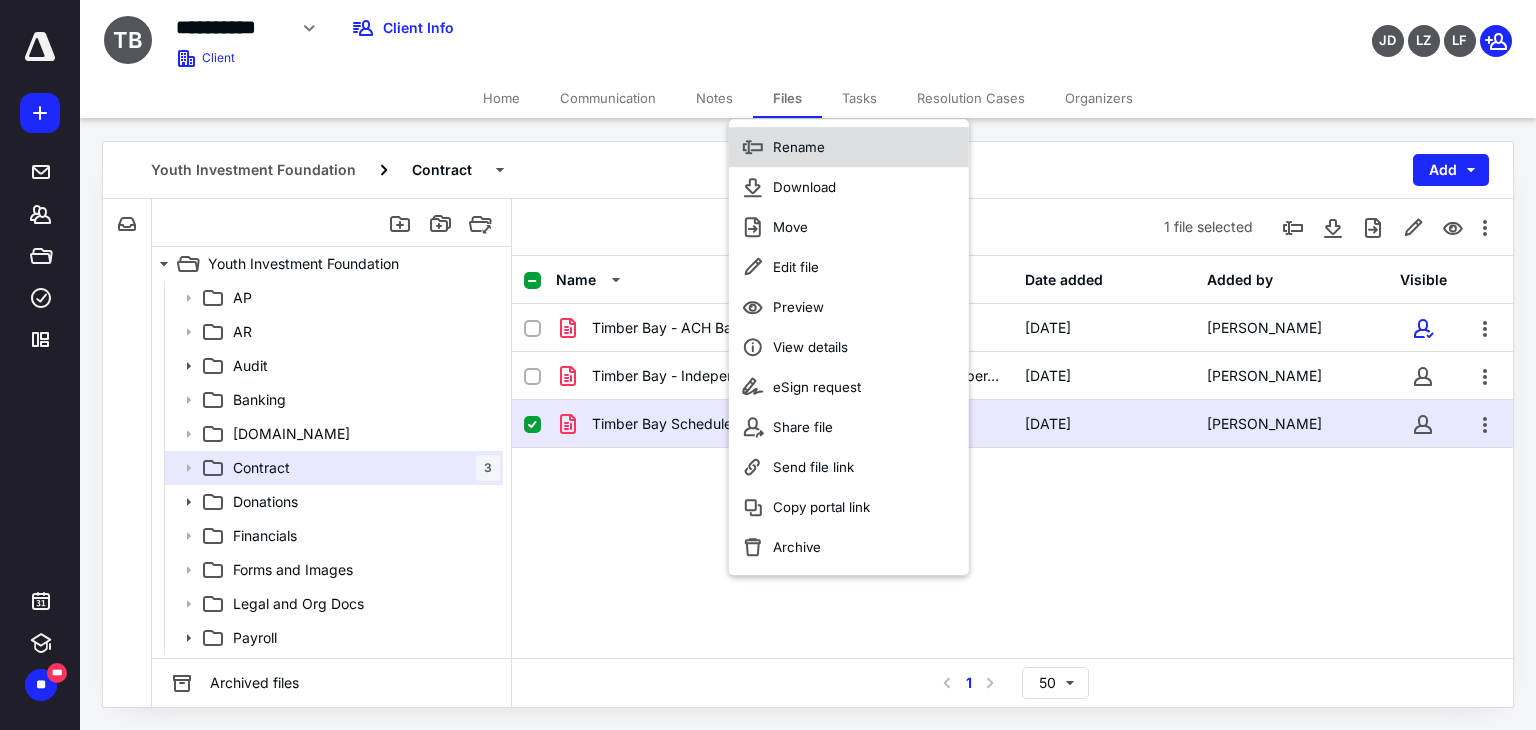 click on "Rename" at bounding box center (849, 147) 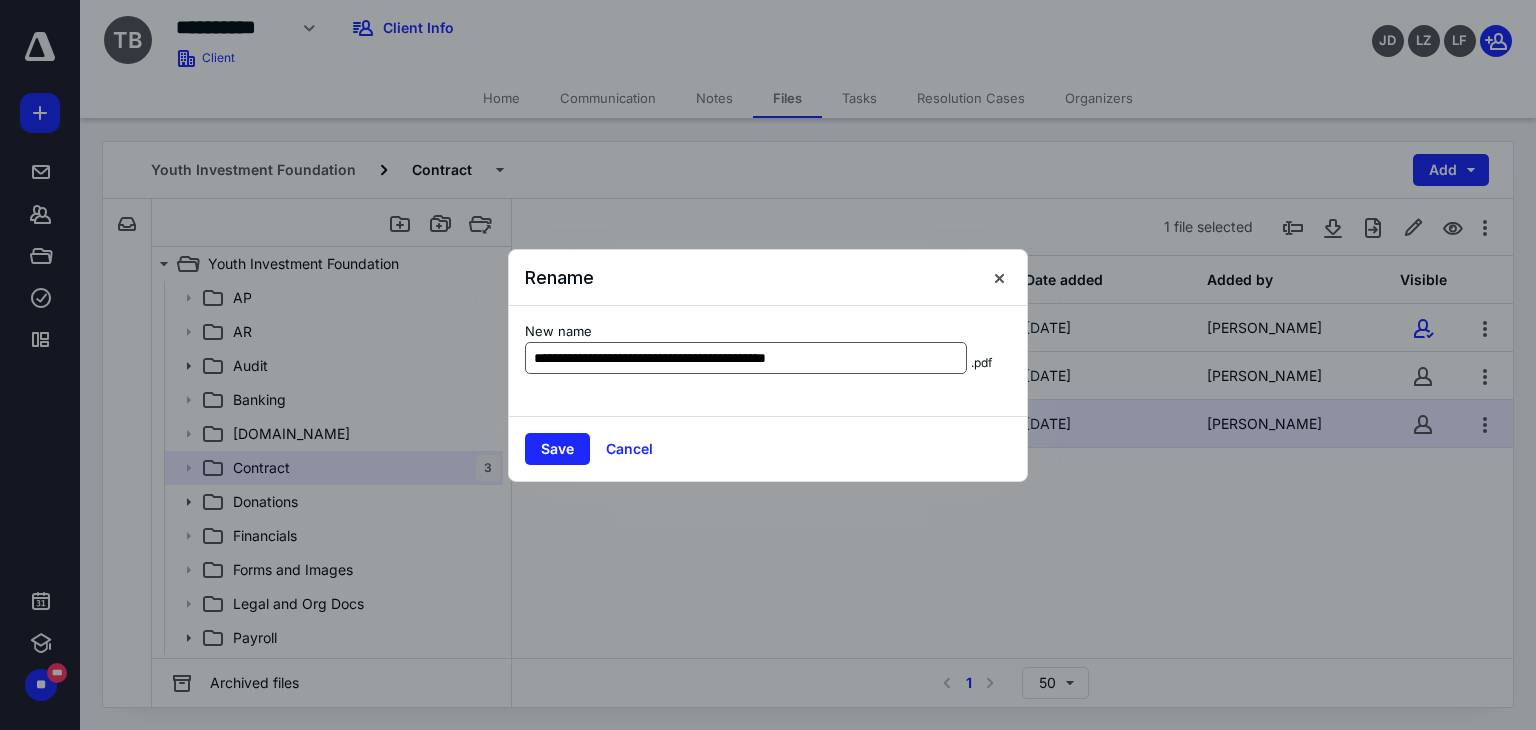 click on "**********" at bounding box center (746, 358) 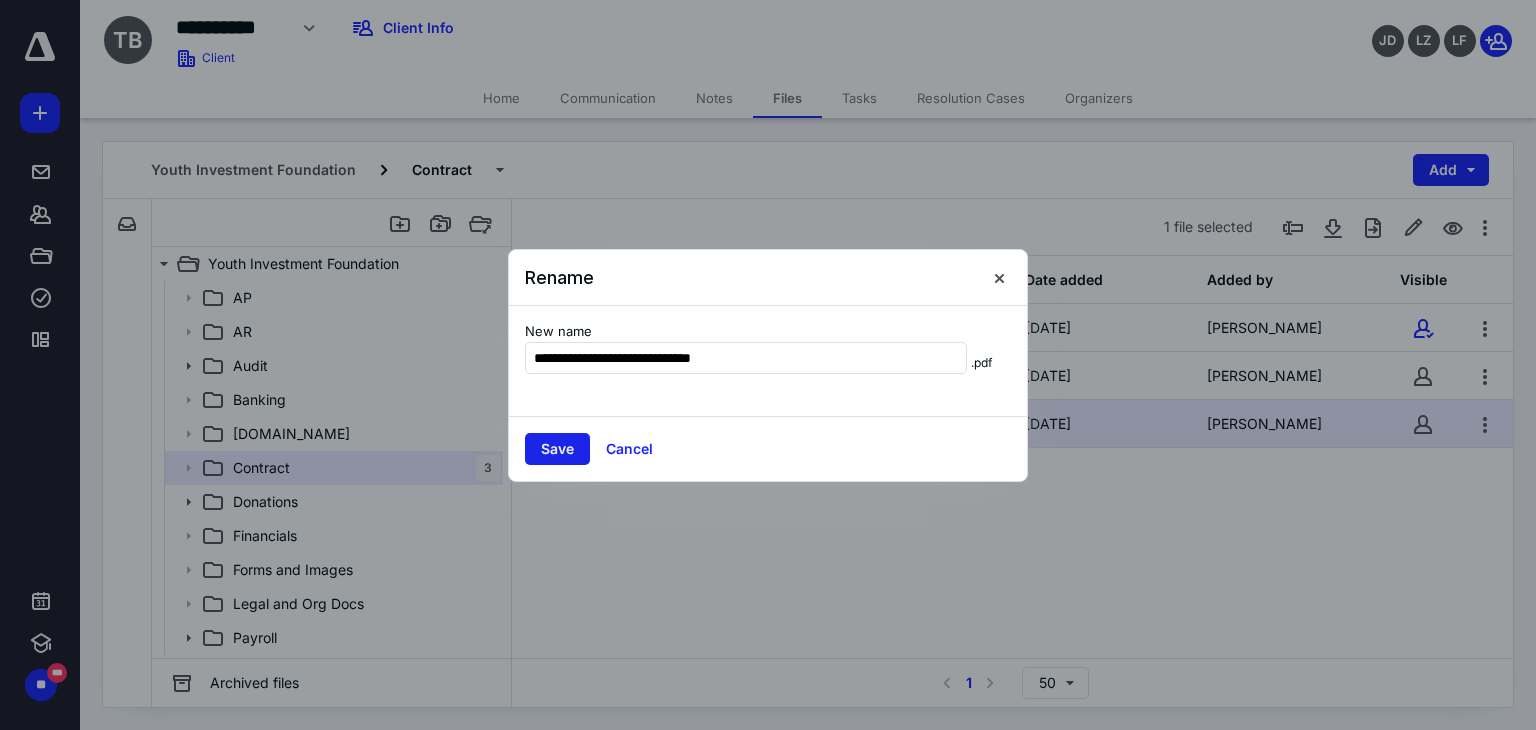type on "**********" 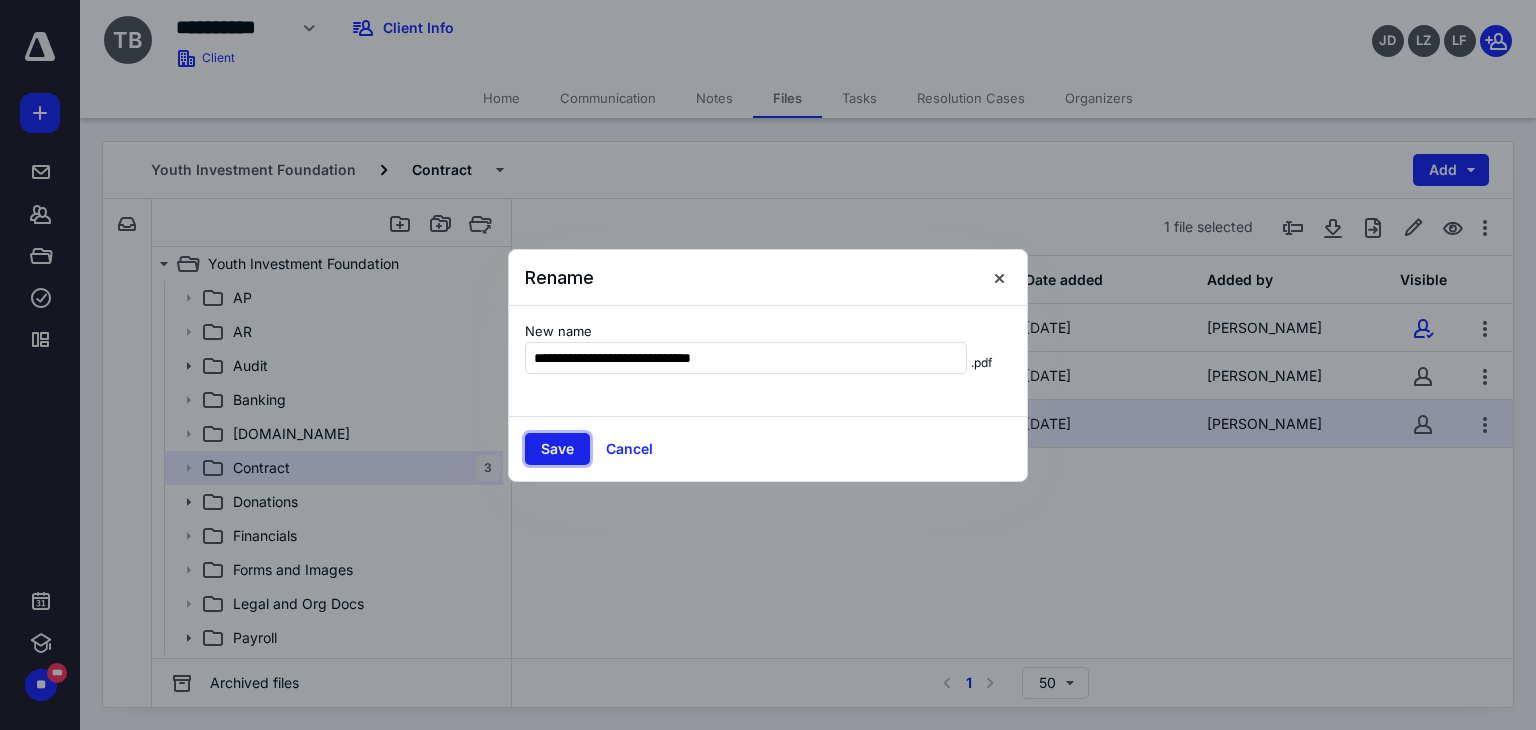click on "Save" at bounding box center (557, 449) 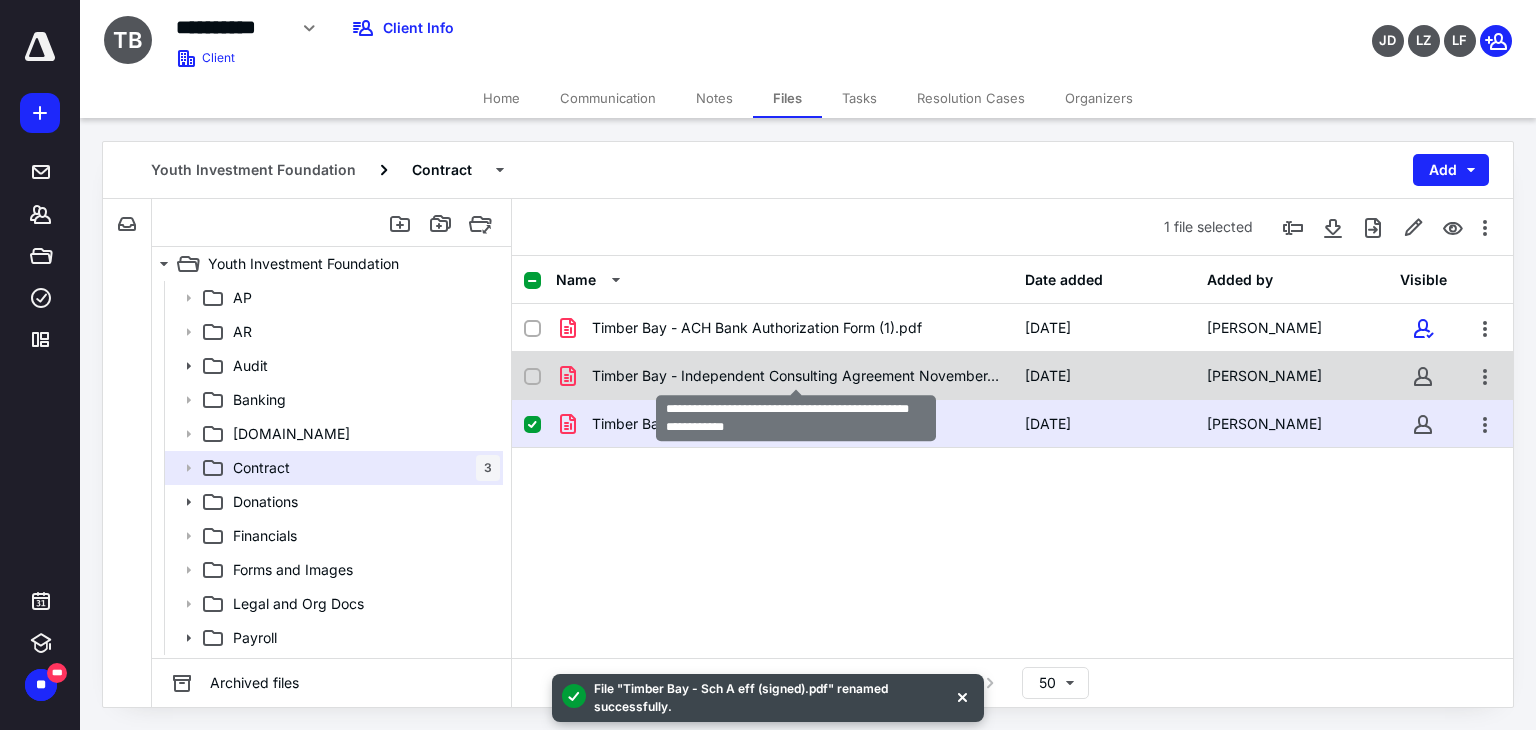 click on "Timber Bay - Independent Consulting Agreement November, 20.pdf" at bounding box center [796, 376] 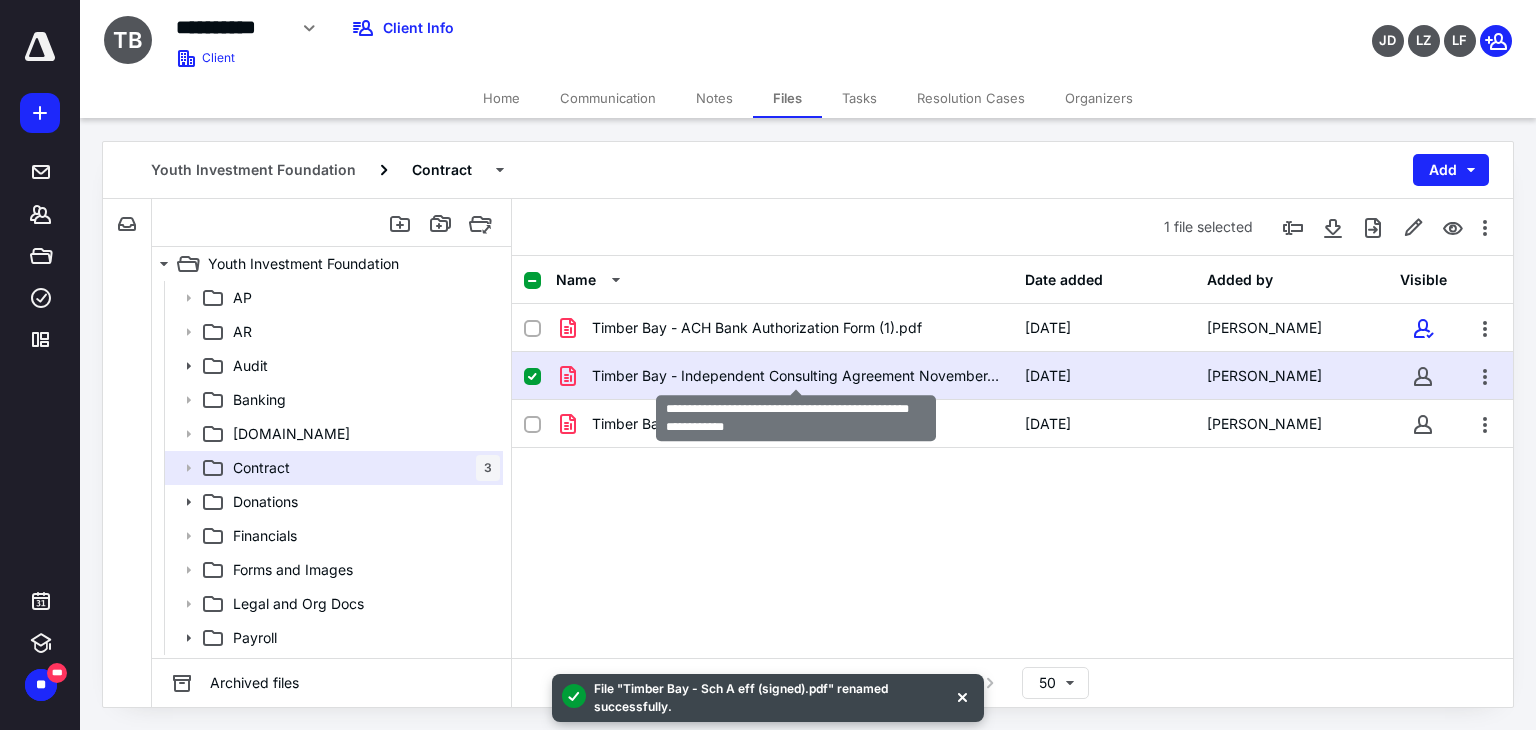 click on "Timber Bay - Independent Consulting Agreement November, 20.pdf" at bounding box center [796, 376] 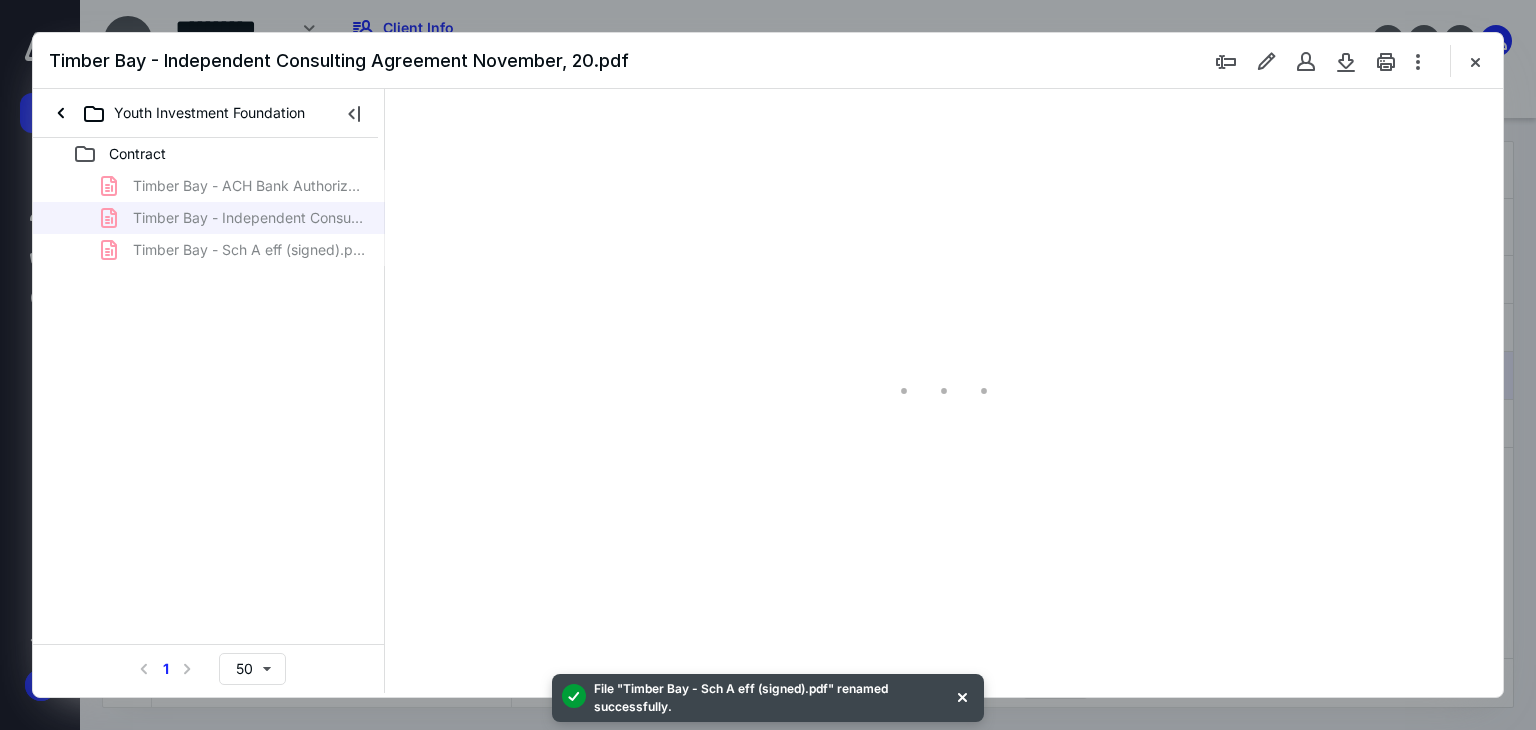 scroll, scrollTop: 0, scrollLeft: 0, axis: both 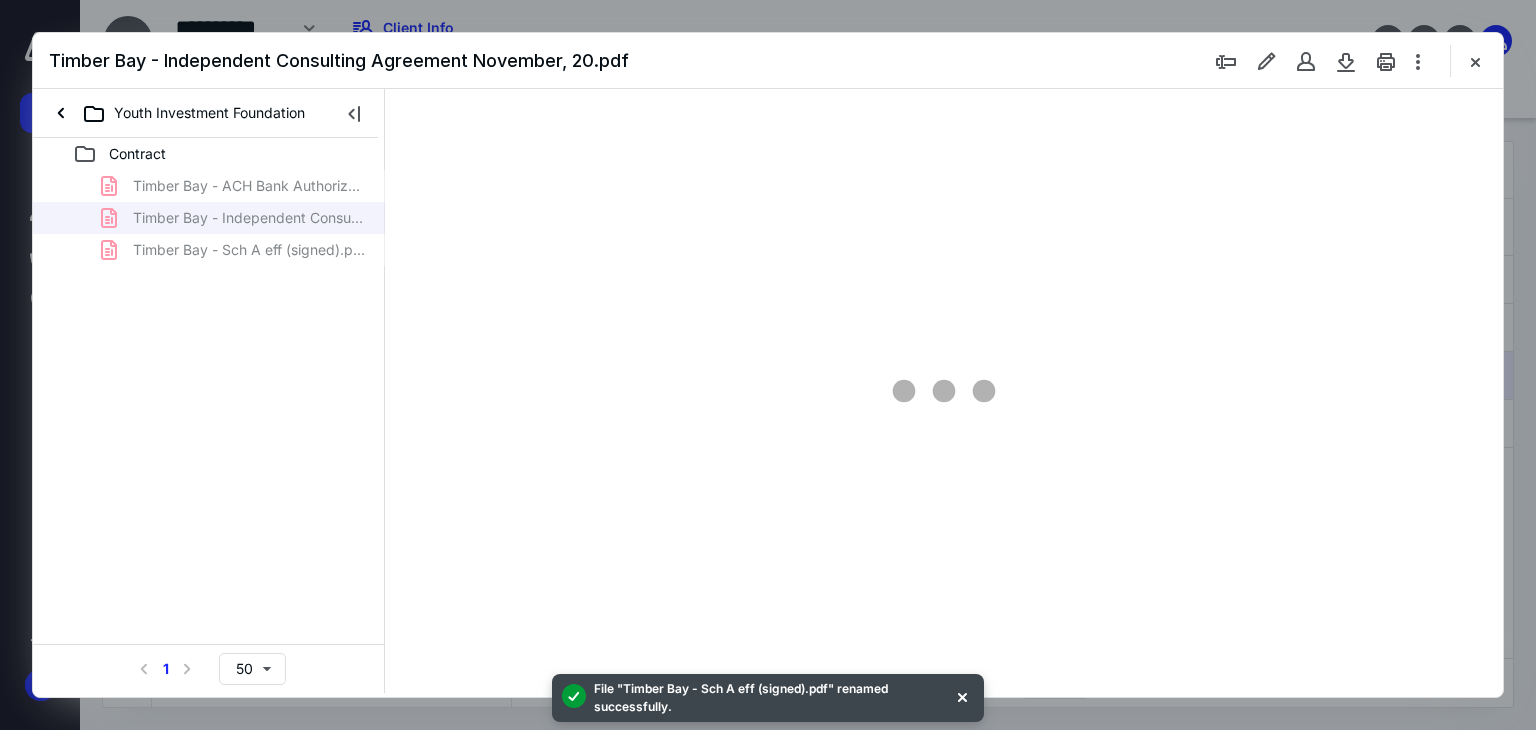 type on "66" 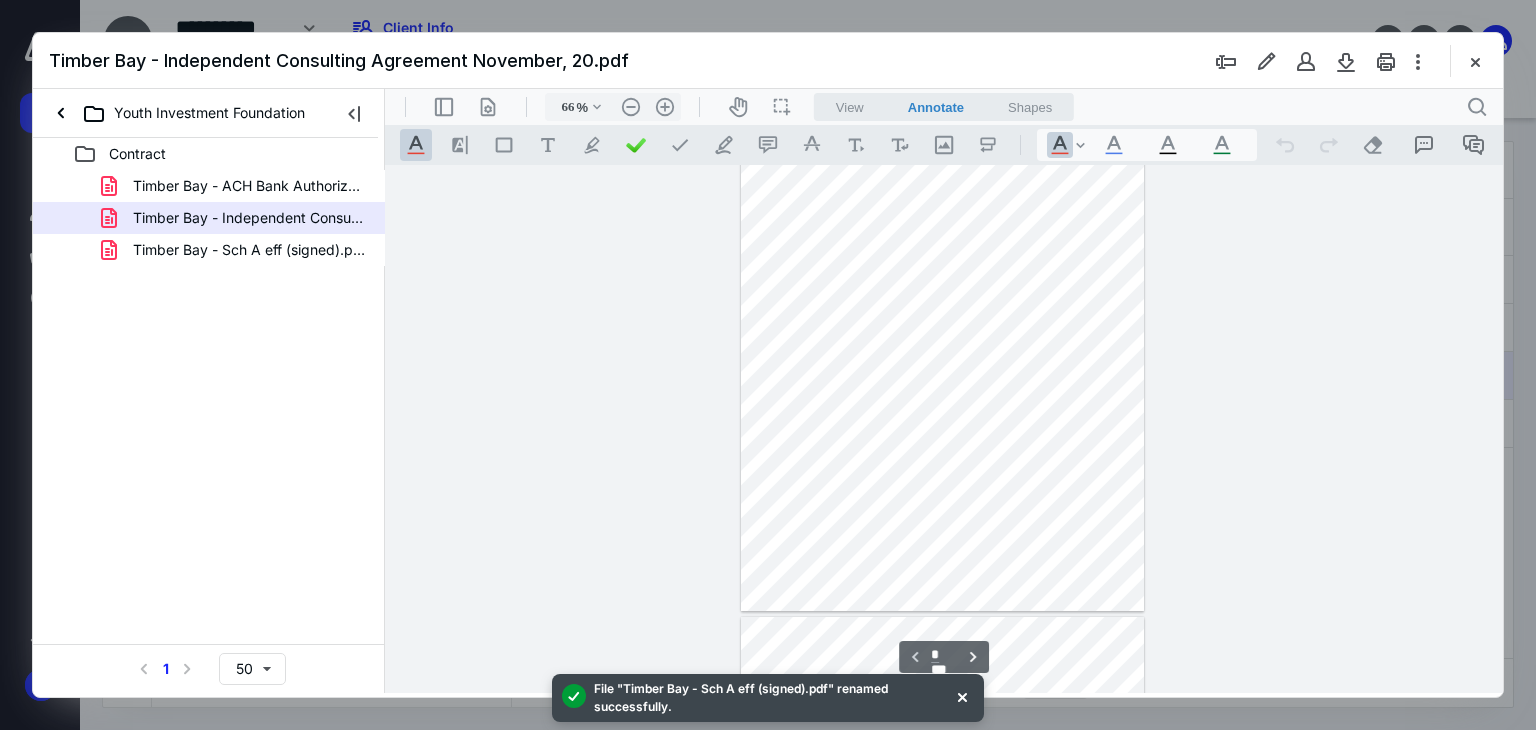 scroll, scrollTop: 0, scrollLeft: 0, axis: both 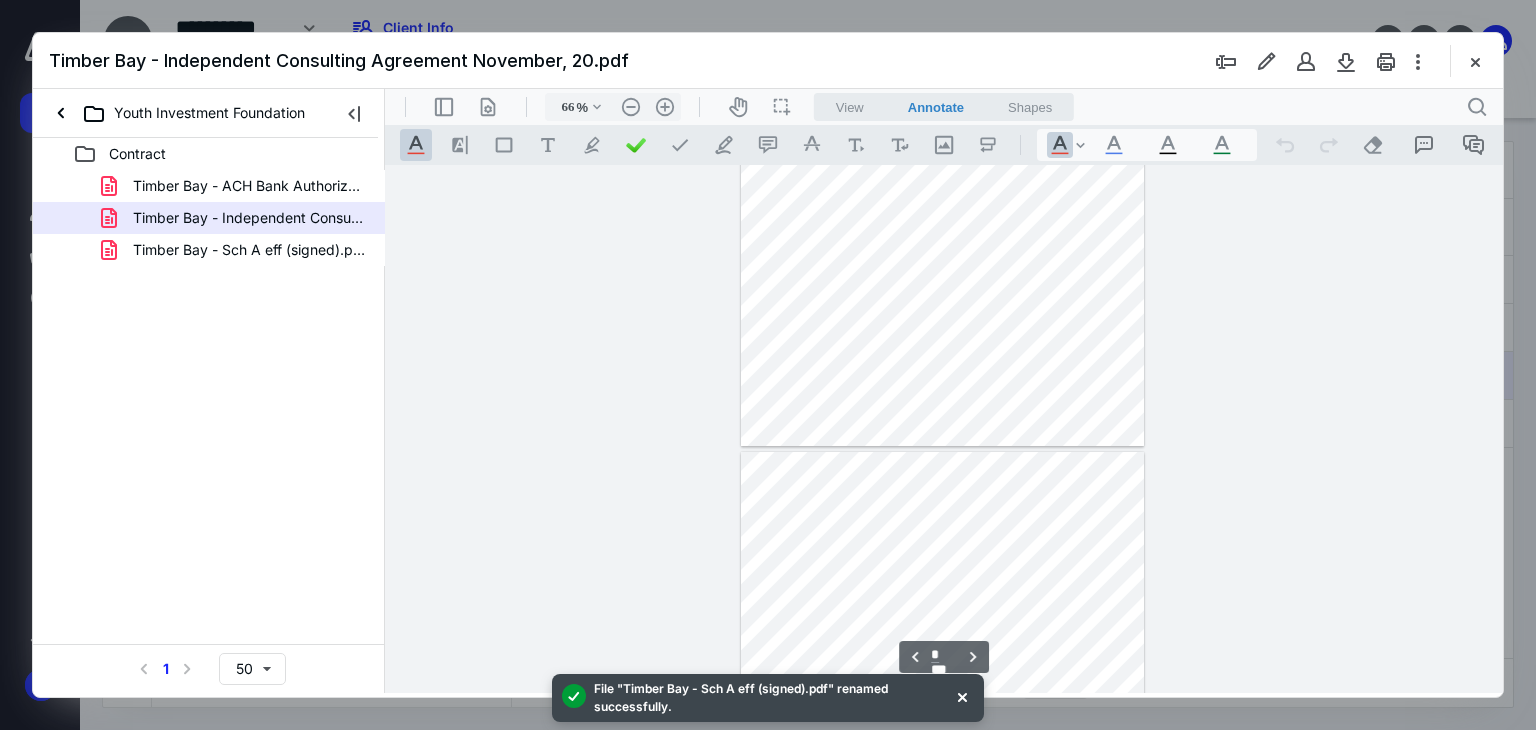 type on "*" 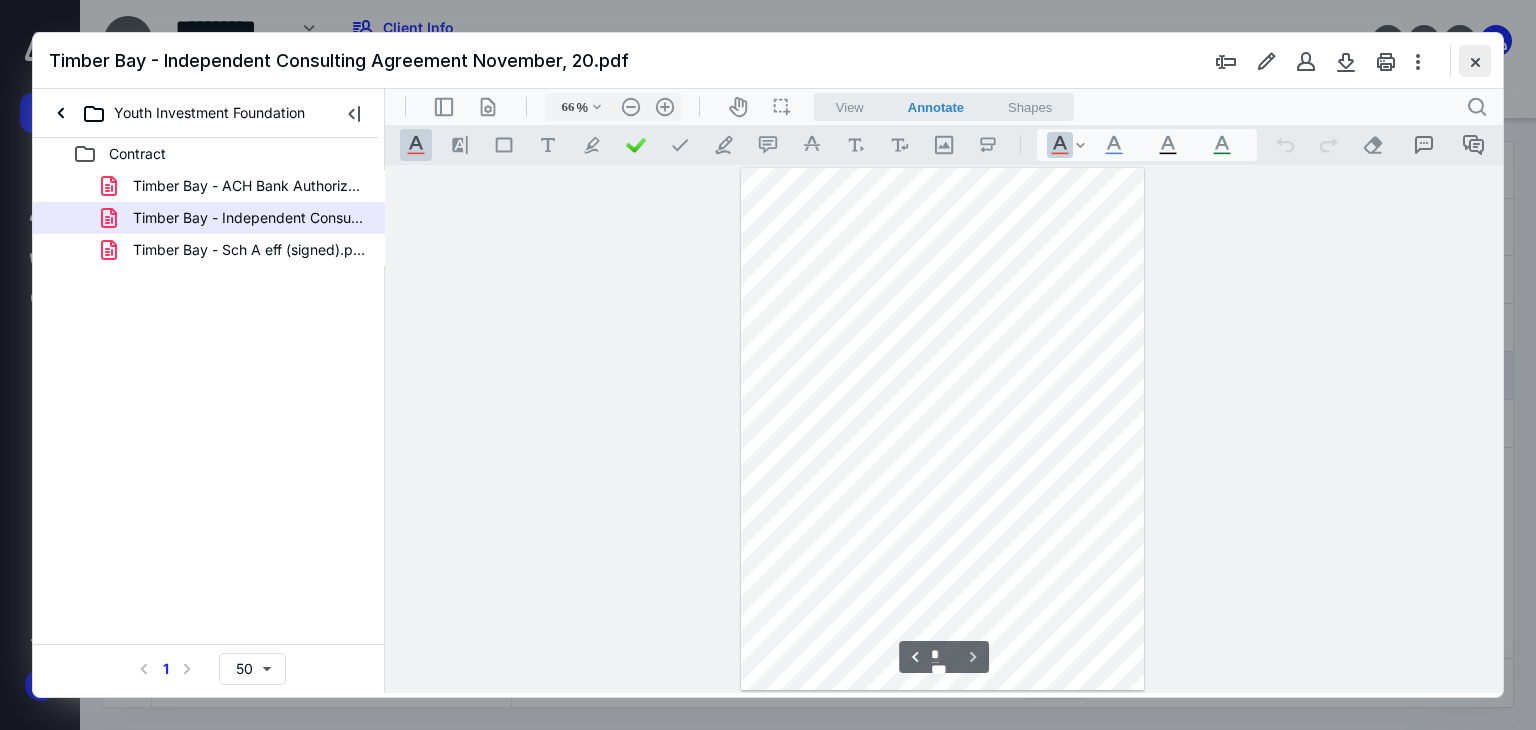 click at bounding box center [1475, 61] 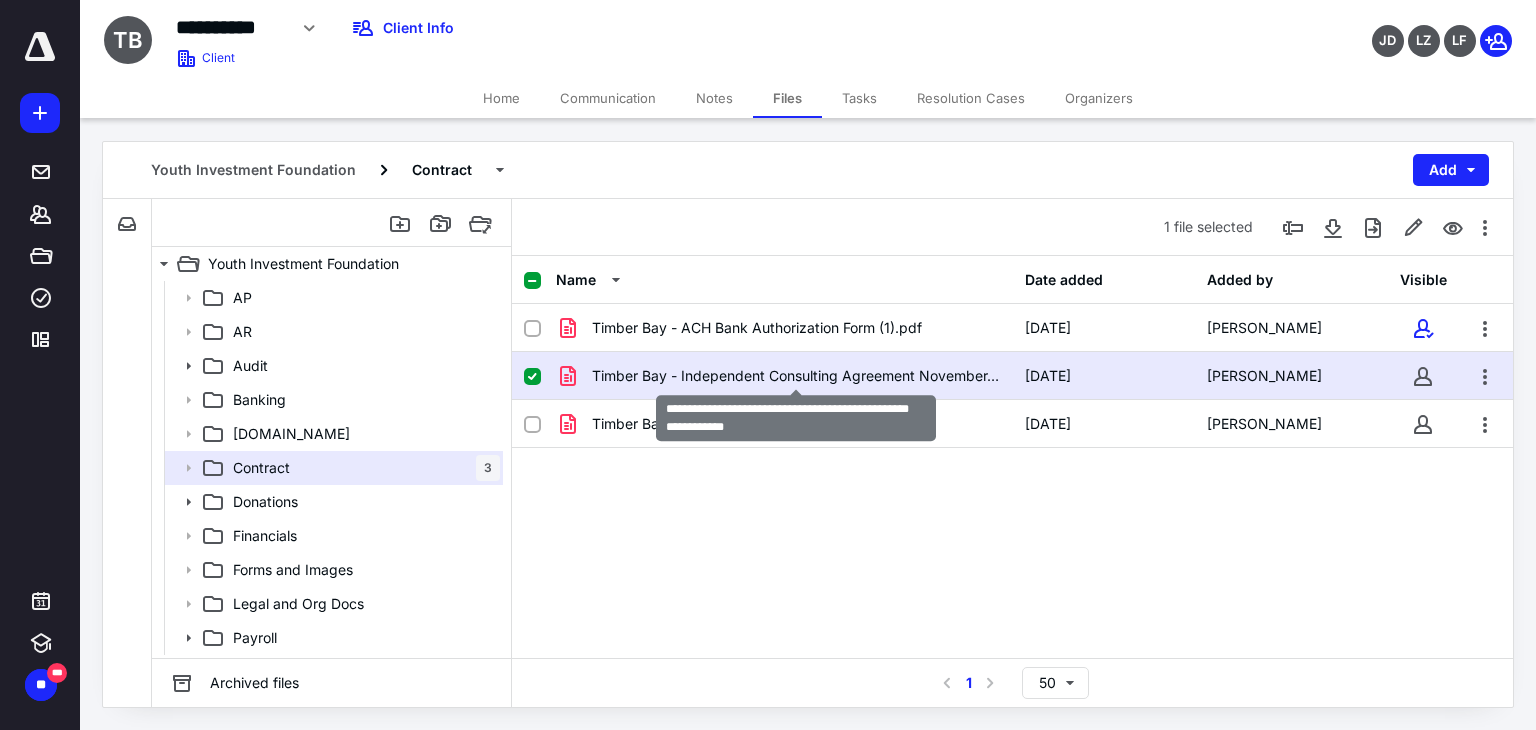 click on "Timber Bay - Independent Consulting Agreement November, 20.pdf" at bounding box center (796, 376) 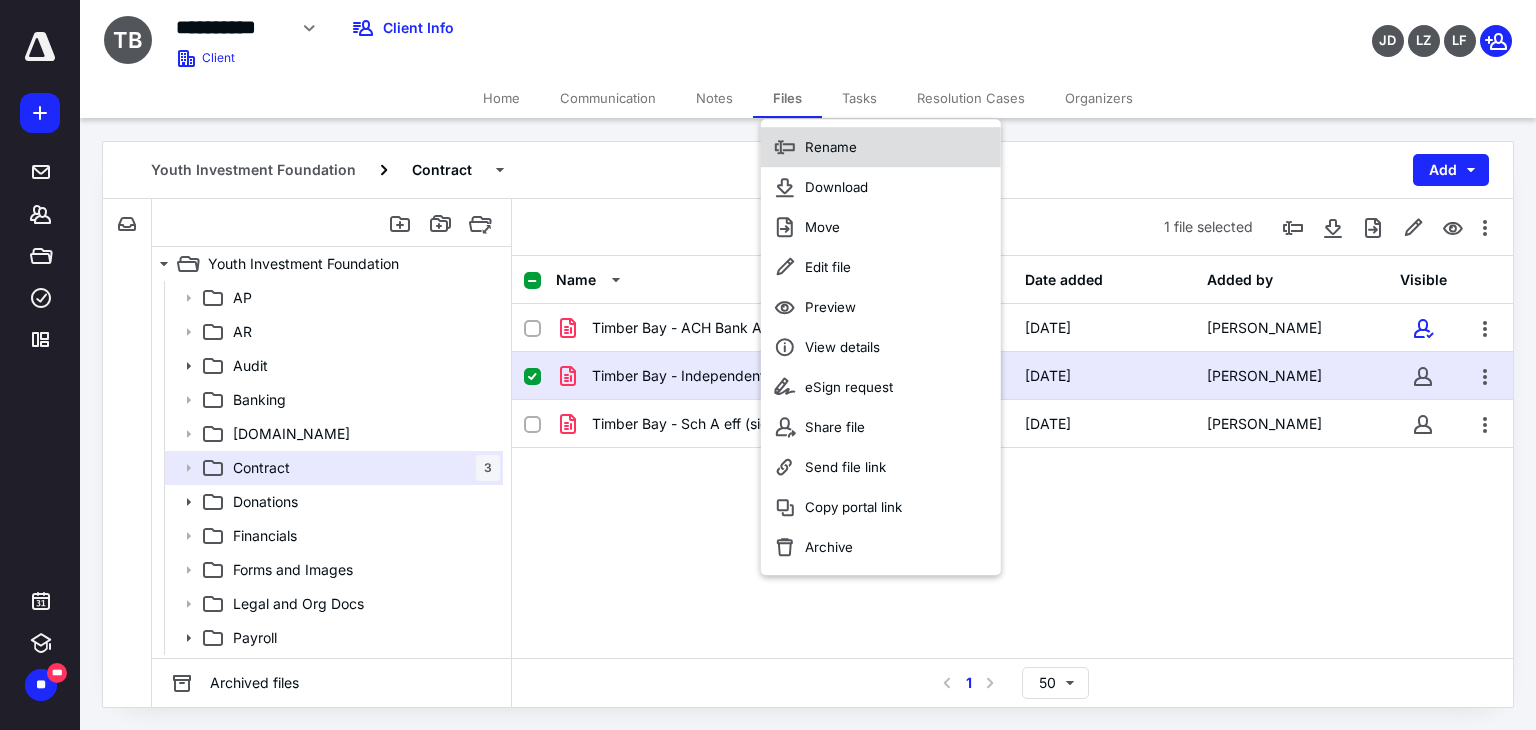 click on "Rename" at bounding box center [881, 147] 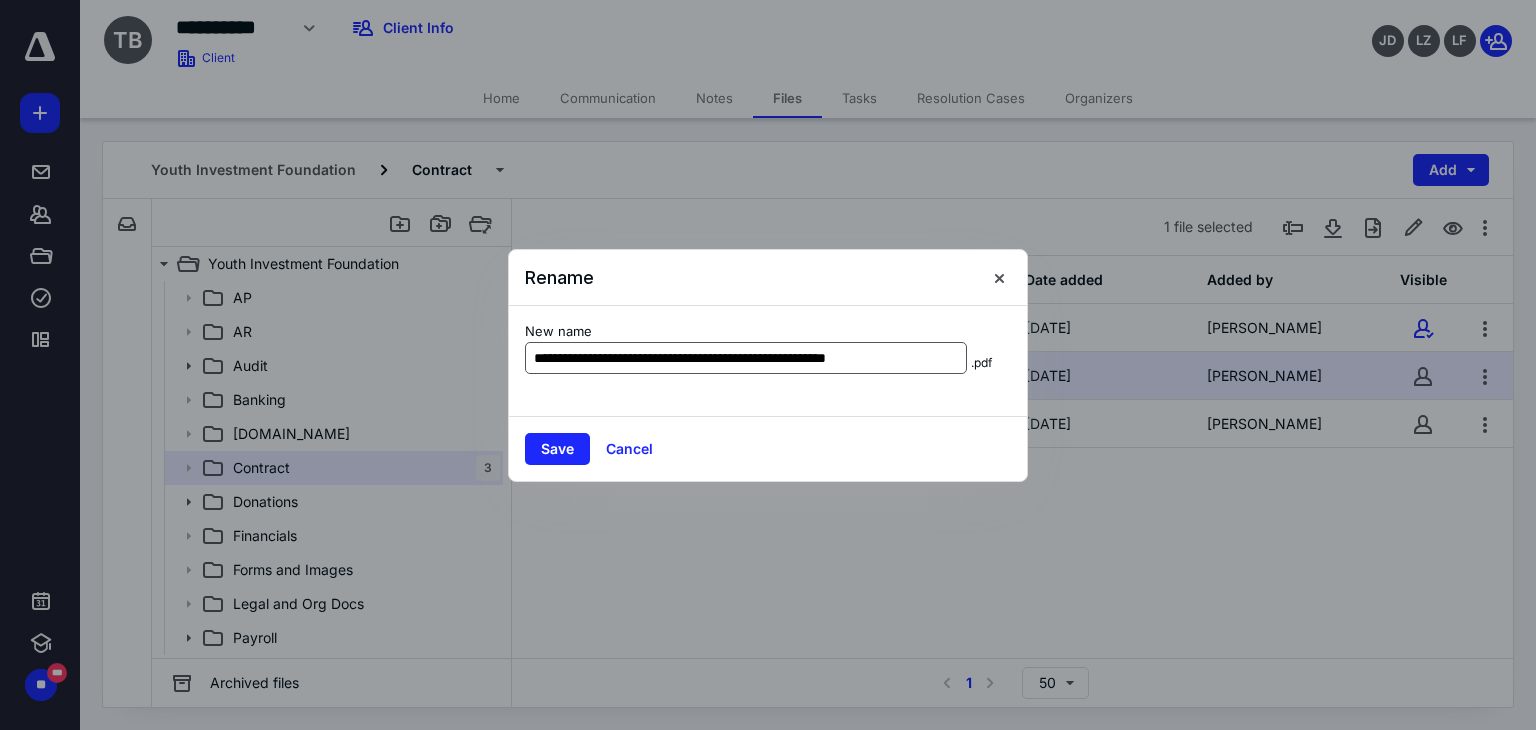 click on "**********" at bounding box center [746, 358] 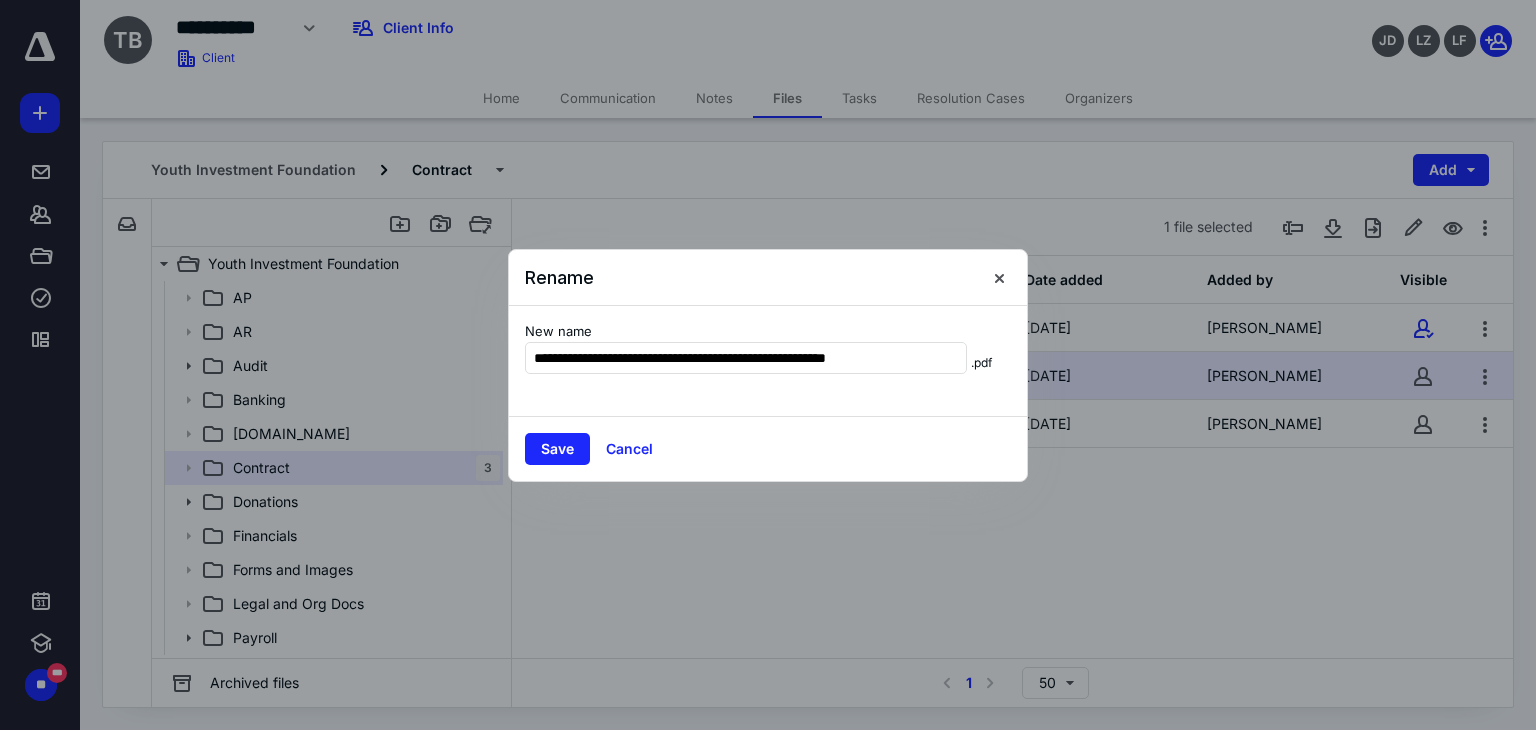 drag, startPoint x: 628, startPoint y: 359, endPoint x: 991, endPoint y: 361, distance: 363.00552 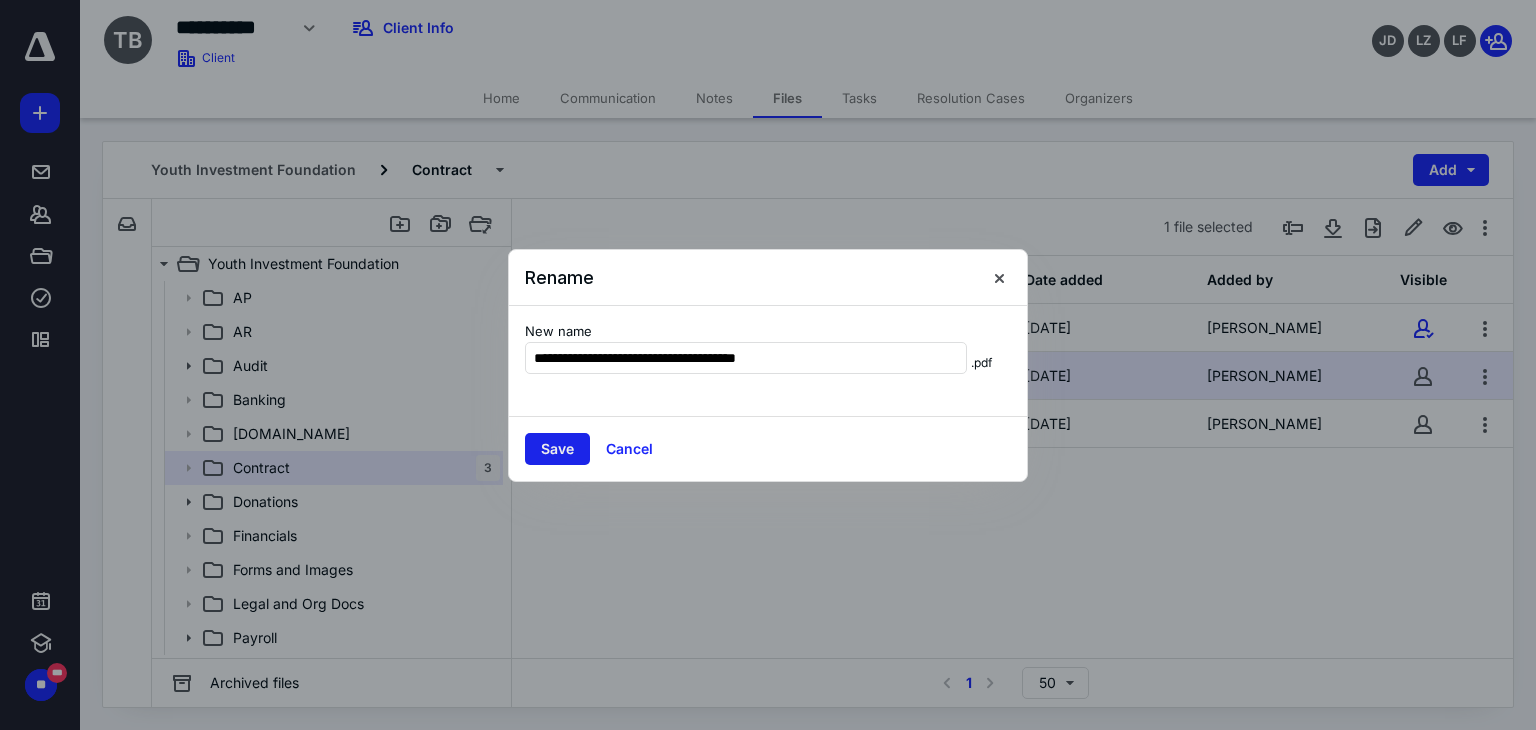 type on "**********" 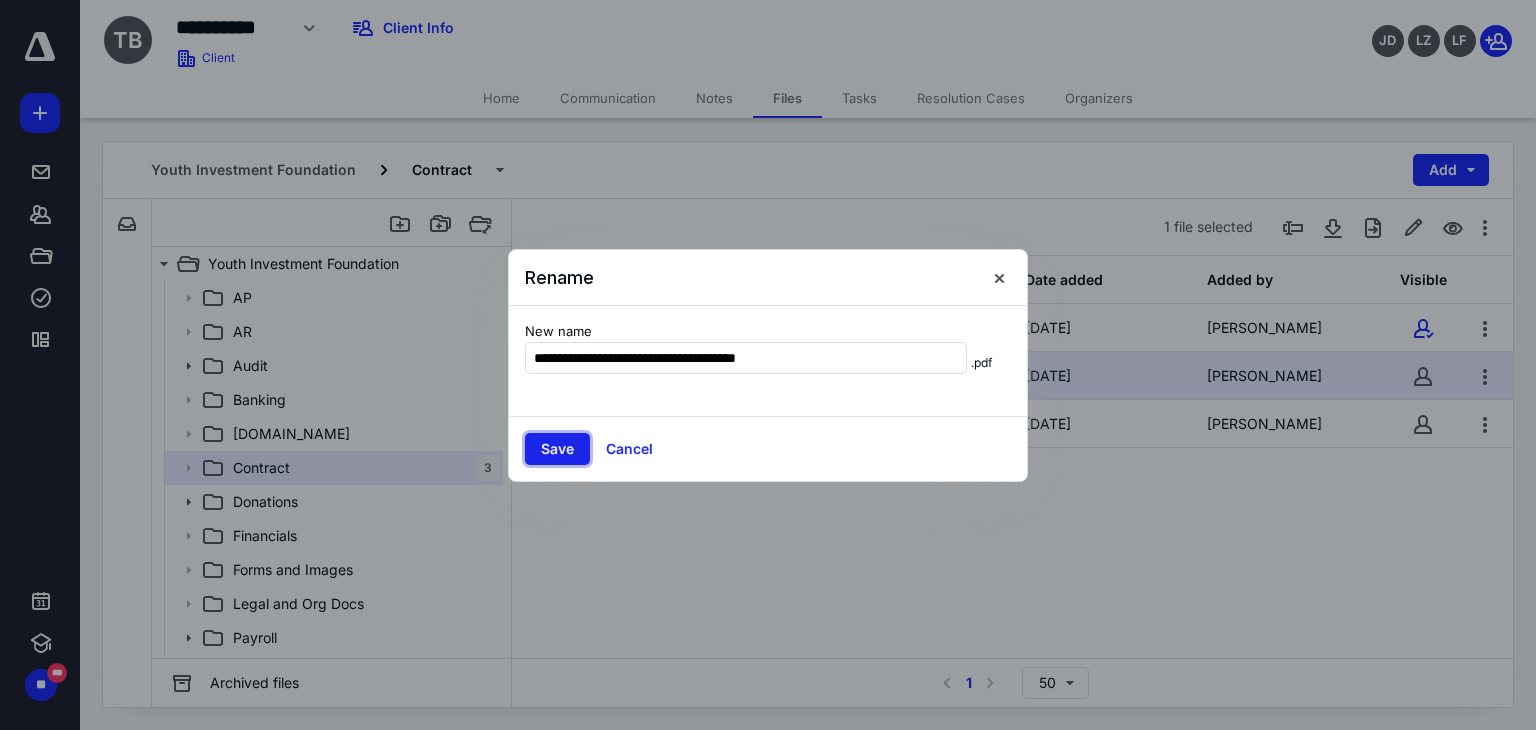 click on "Save" at bounding box center [557, 449] 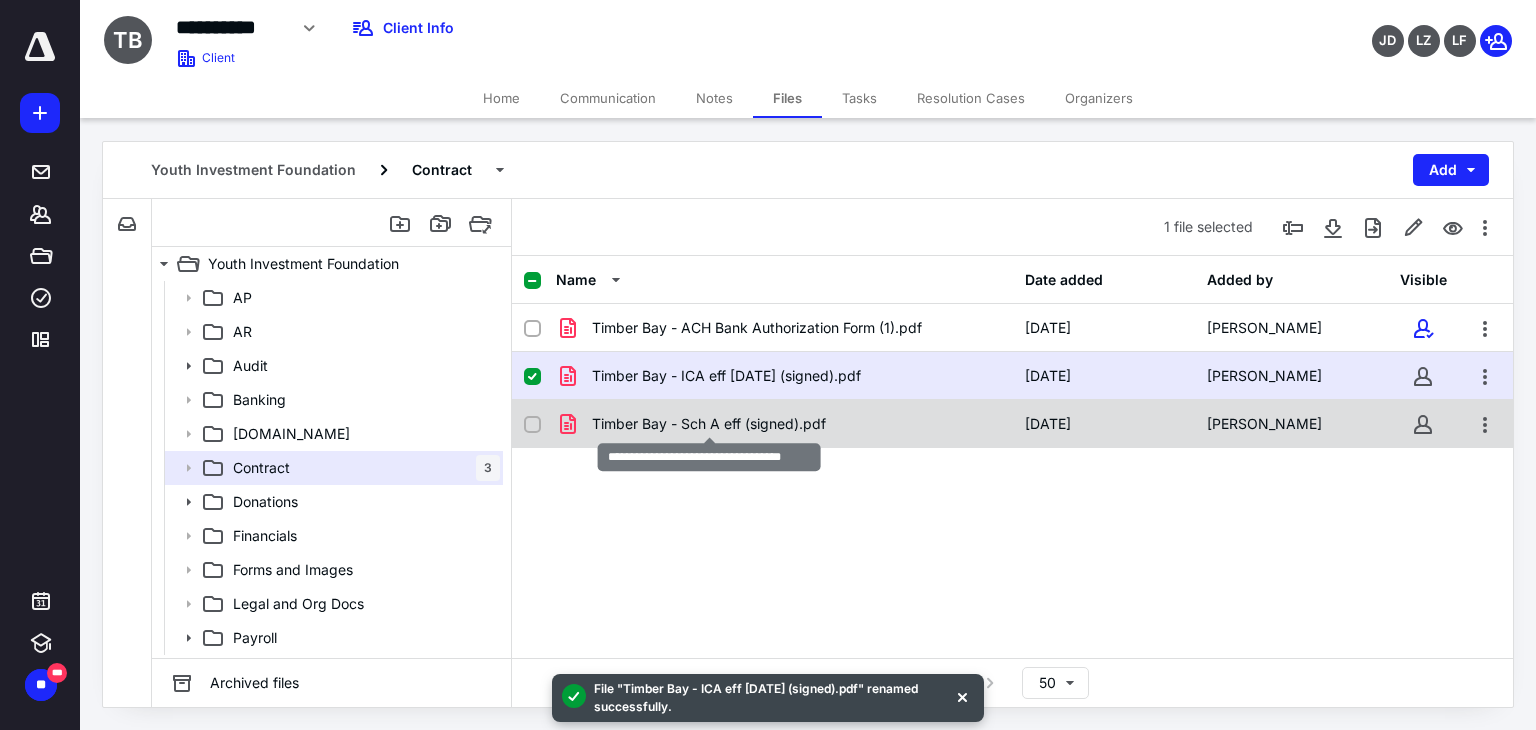 click on "Timber Bay - Sch A eff (signed).pdf" at bounding box center [709, 424] 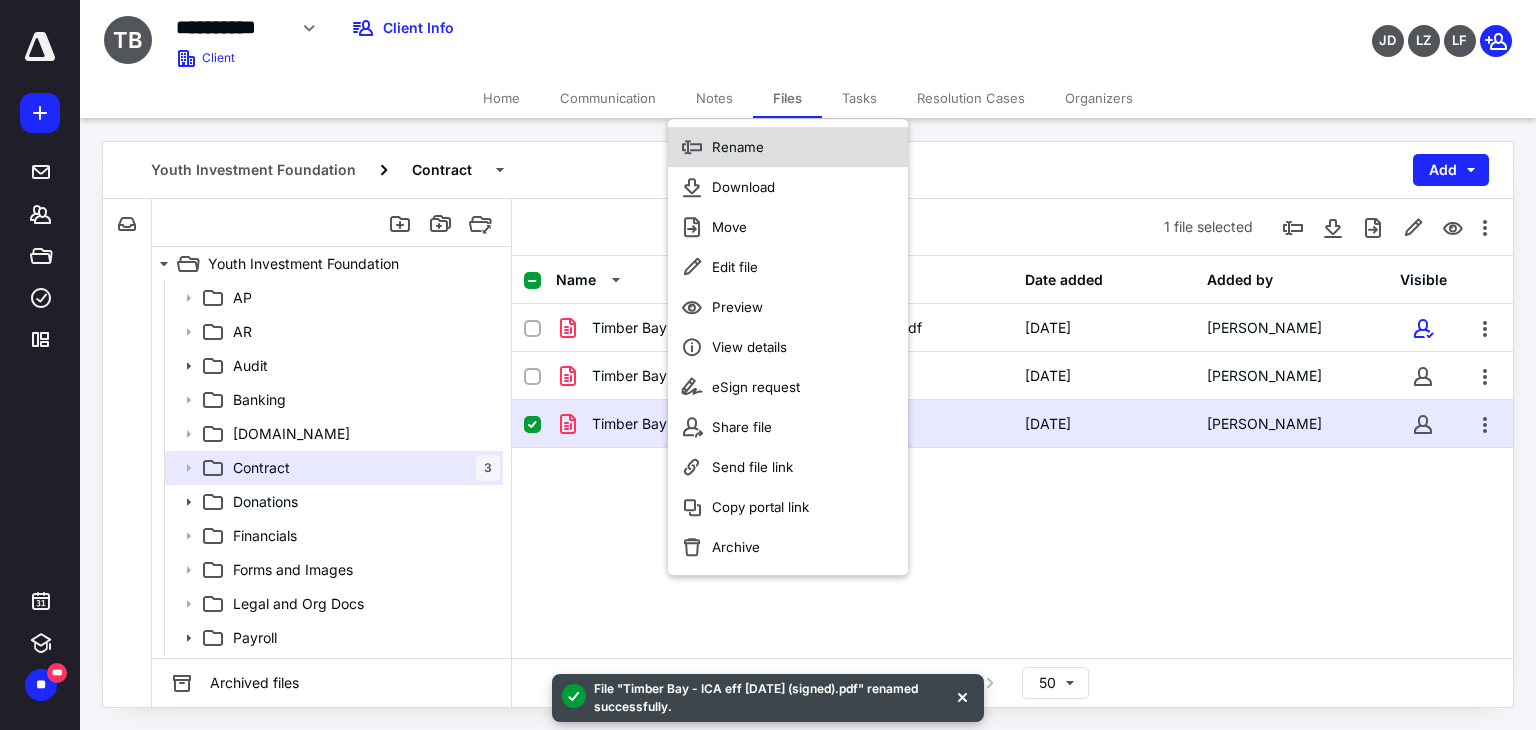 click on "Rename" at bounding box center [738, 147] 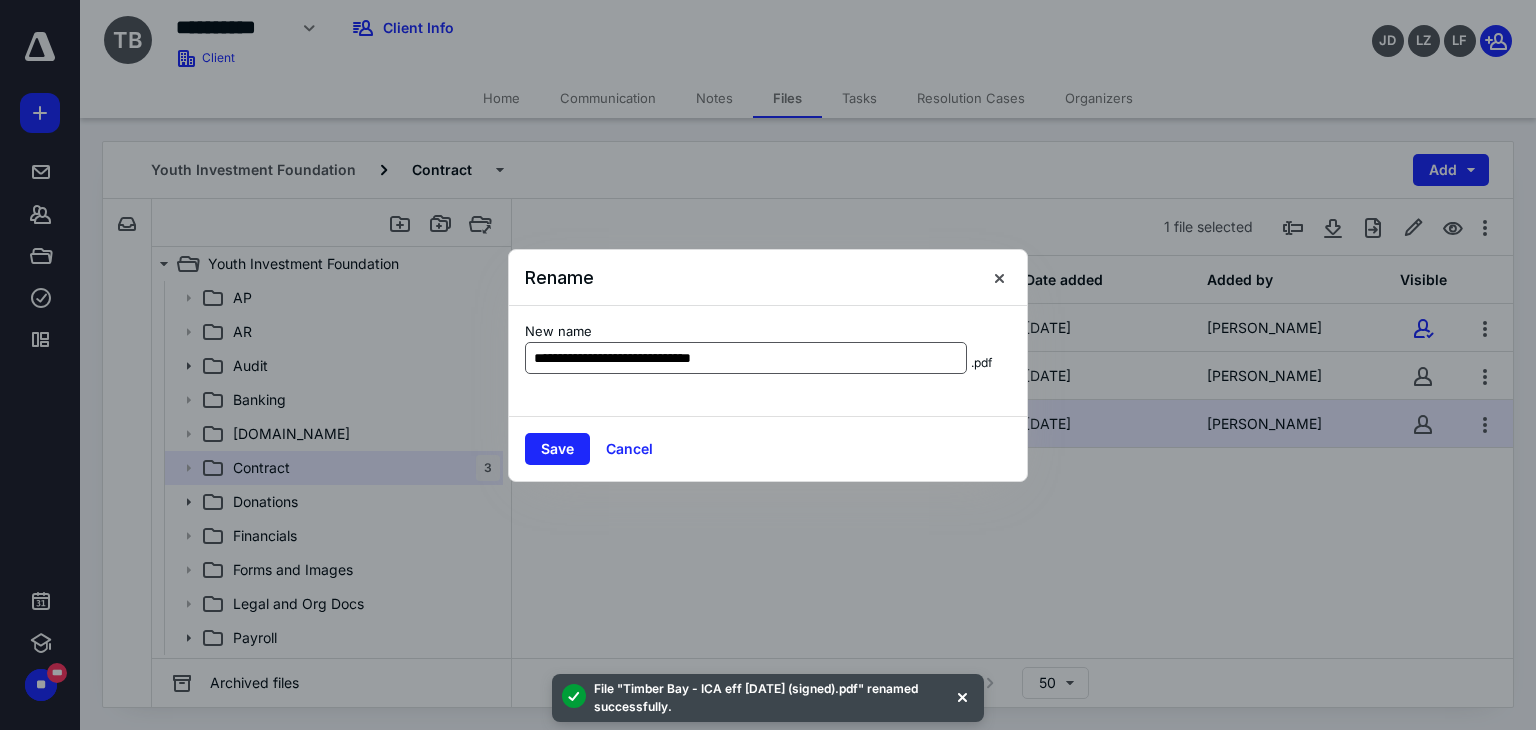 click on "**********" at bounding box center (746, 358) 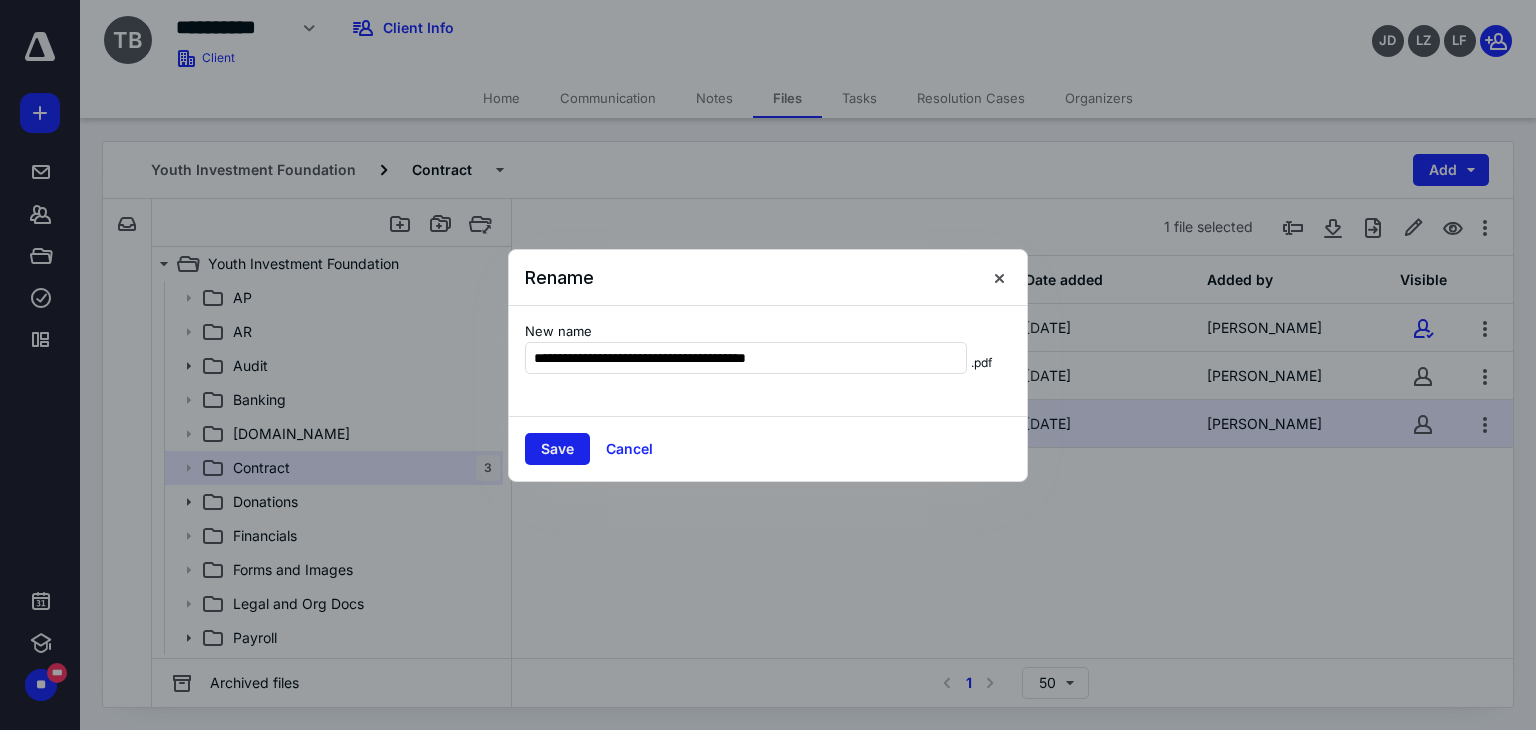 type on "**********" 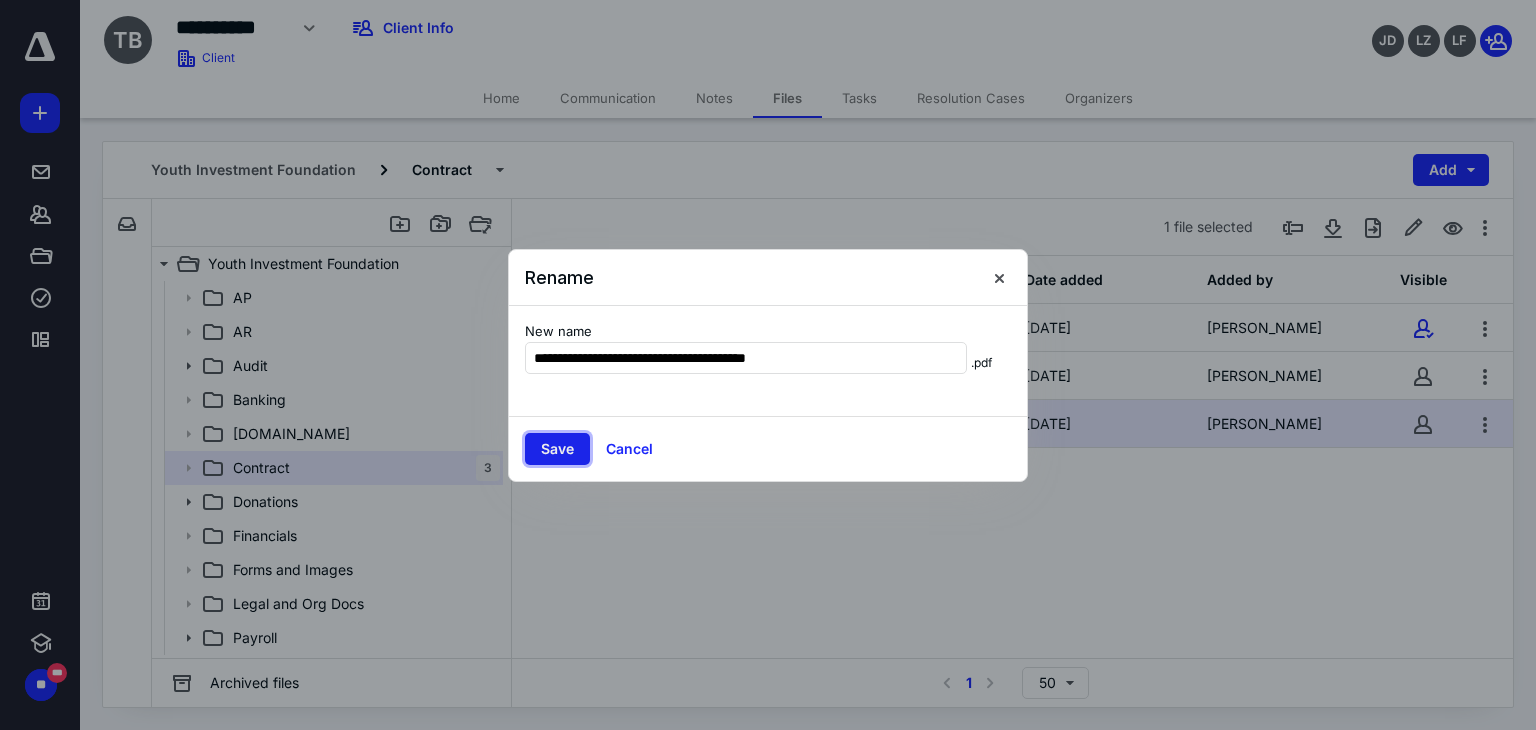 click on "Save" at bounding box center [557, 449] 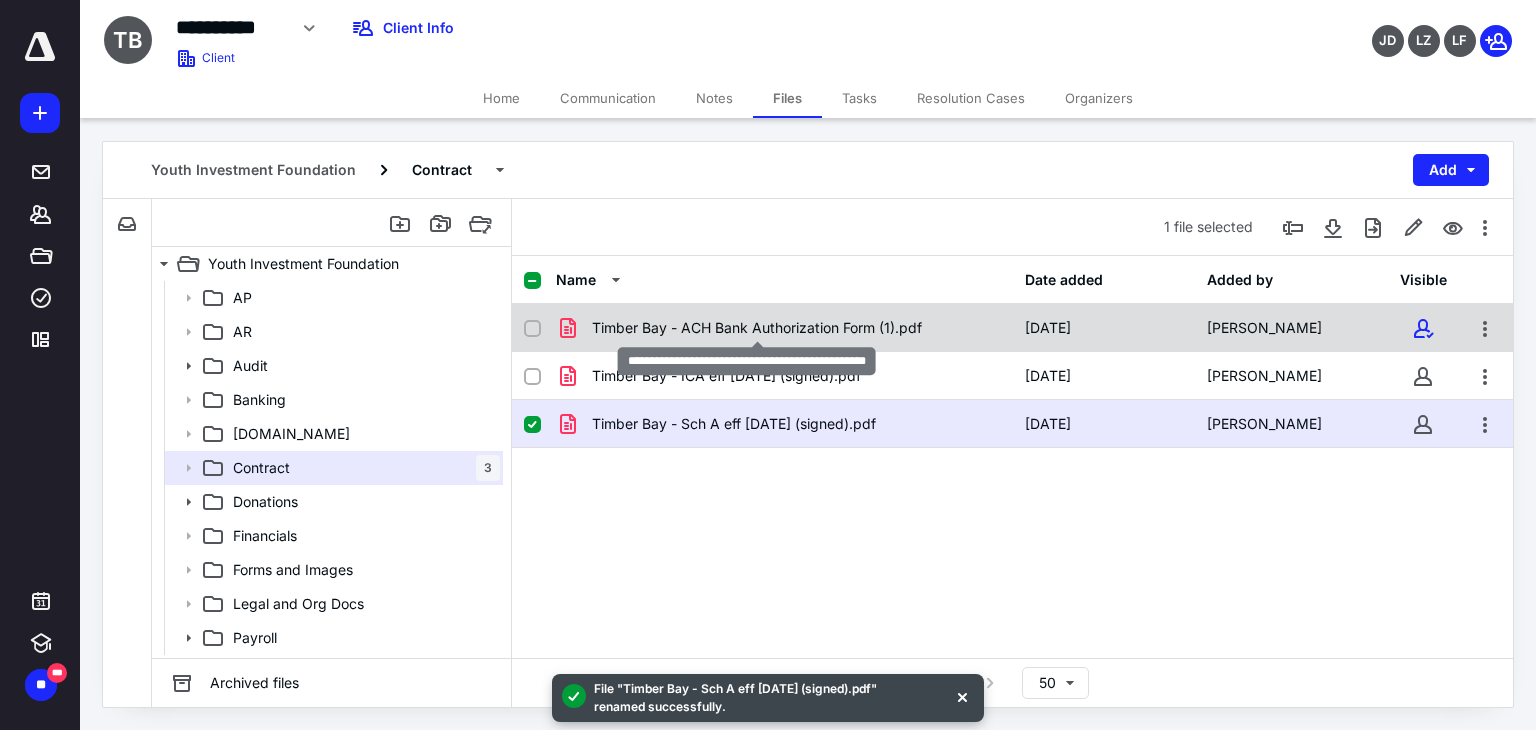 click on "Timber Bay - ACH Bank Authorization Form (1).pdf" at bounding box center [757, 328] 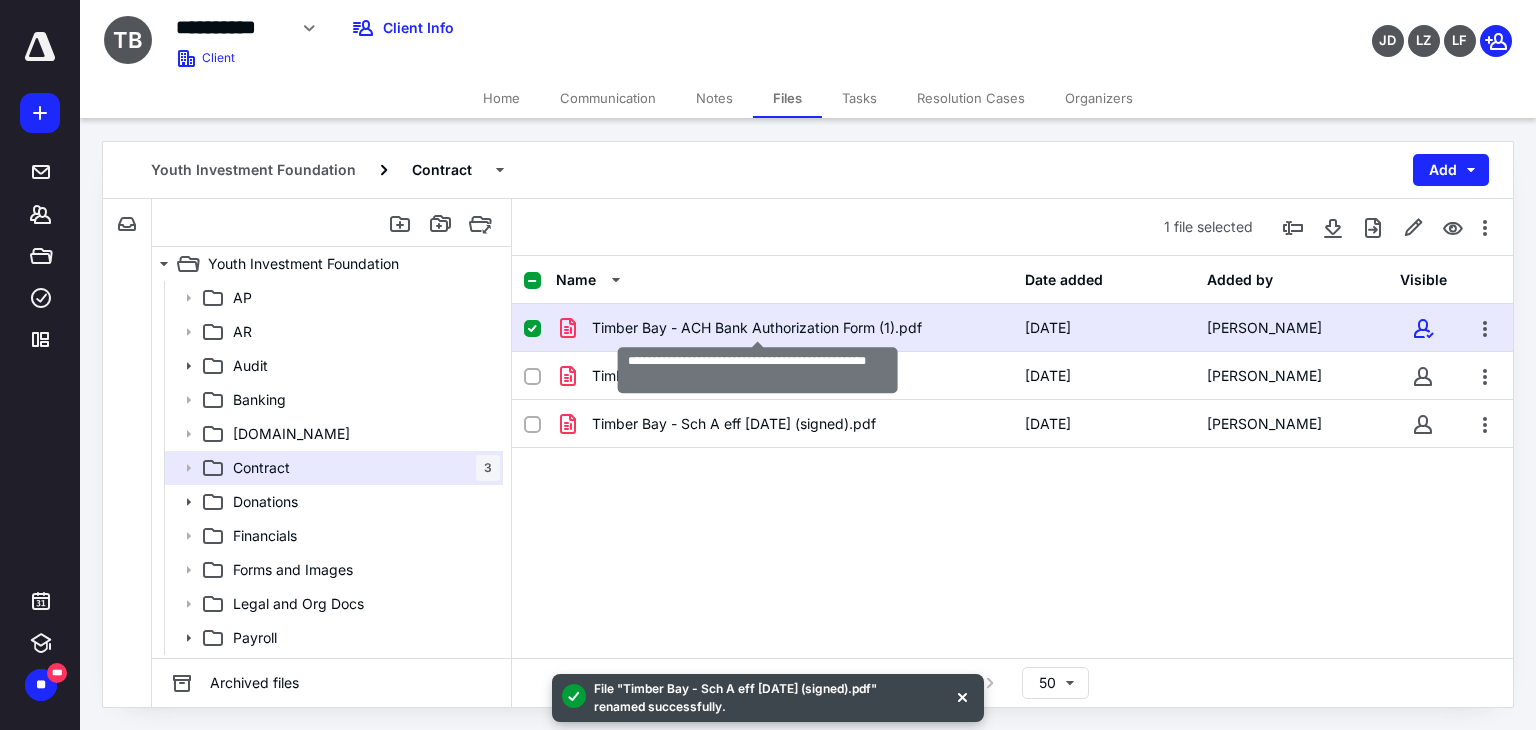 click on "Timber Bay - ACH Bank Authorization Form (1).pdf" at bounding box center [757, 328] 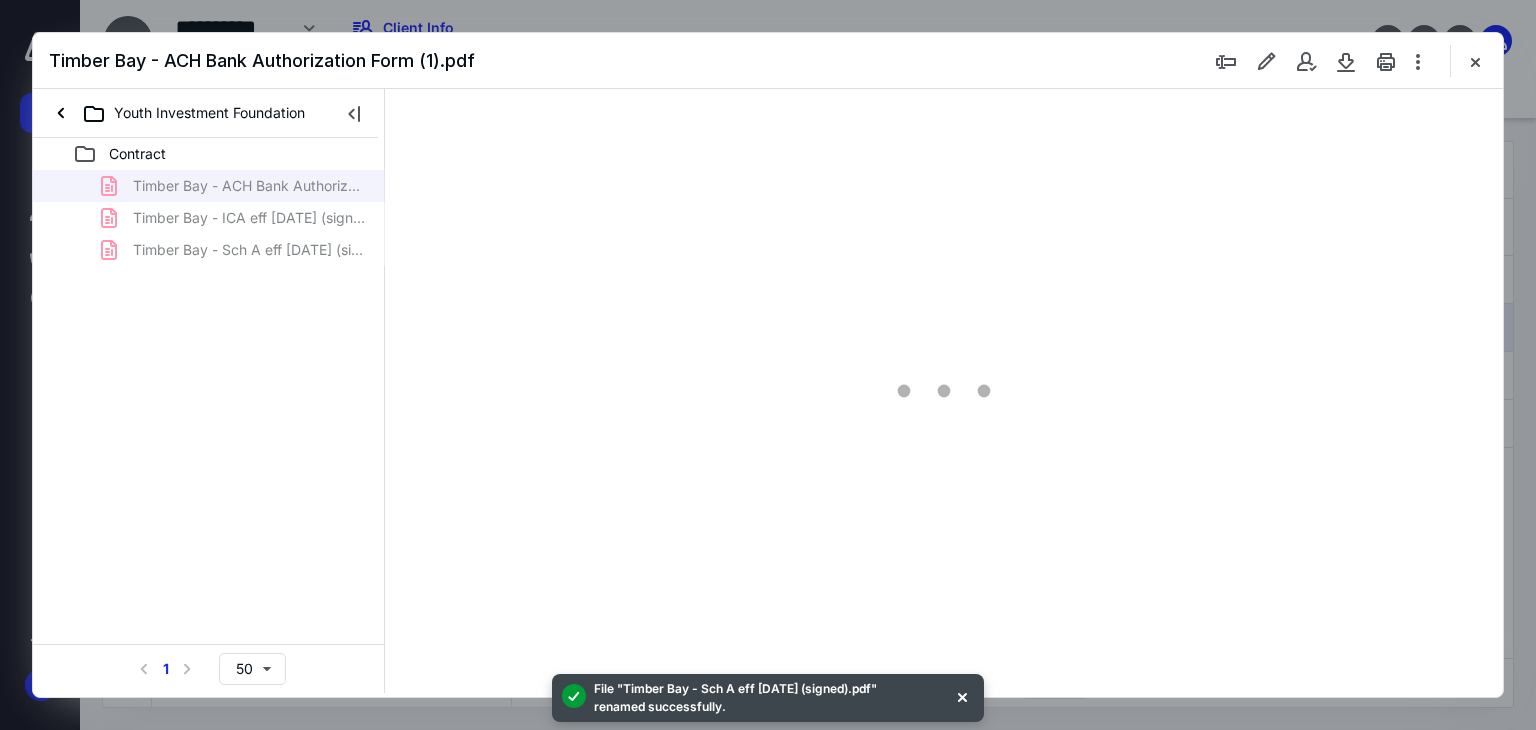 scroll, scrollTop: 0, scrollLeft: 0, axis: both 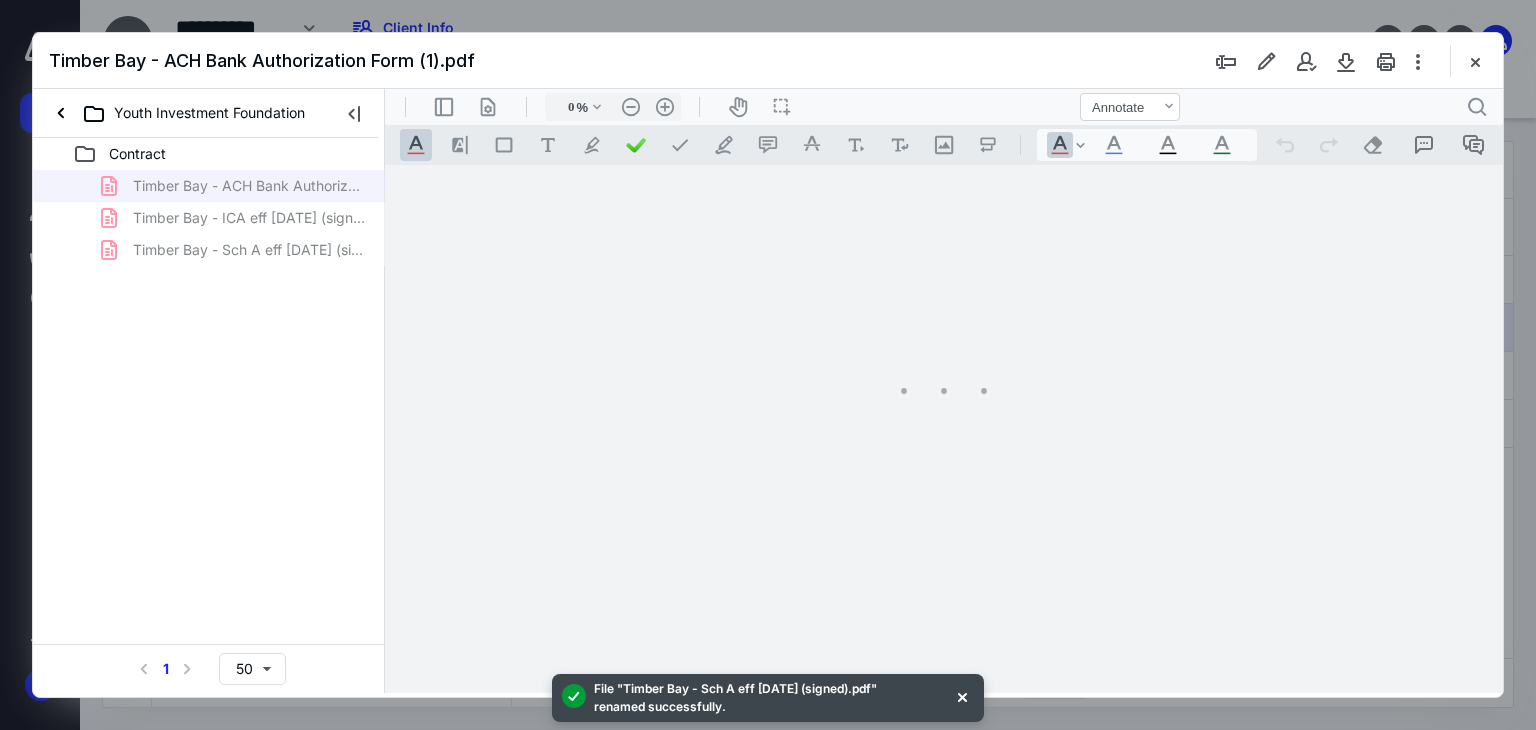 type on "66" 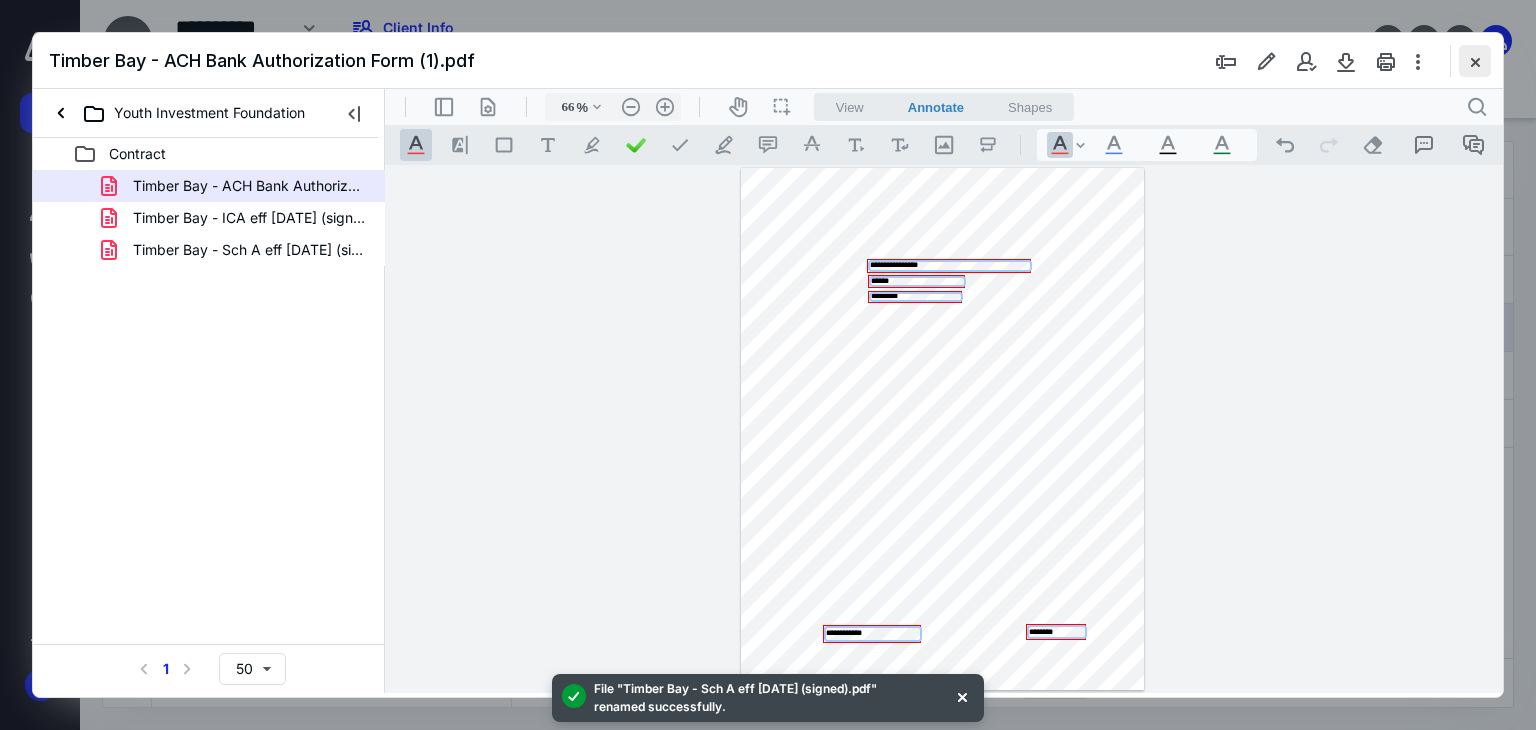 click at bounding box center [1475, 61] 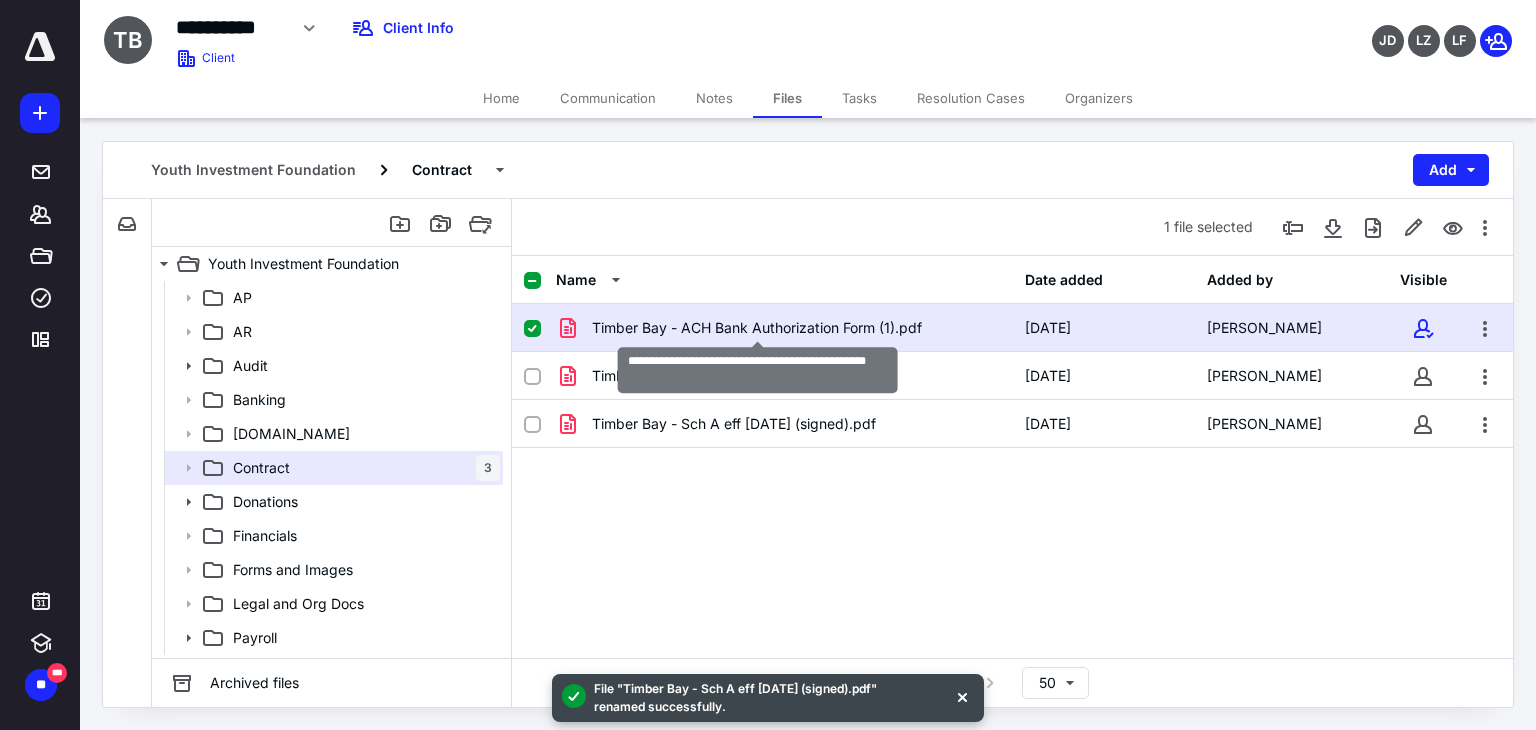 click on "Timber Bay - ACH Bank Authorization Form (1).pdf" at bounding box center [757, 328] 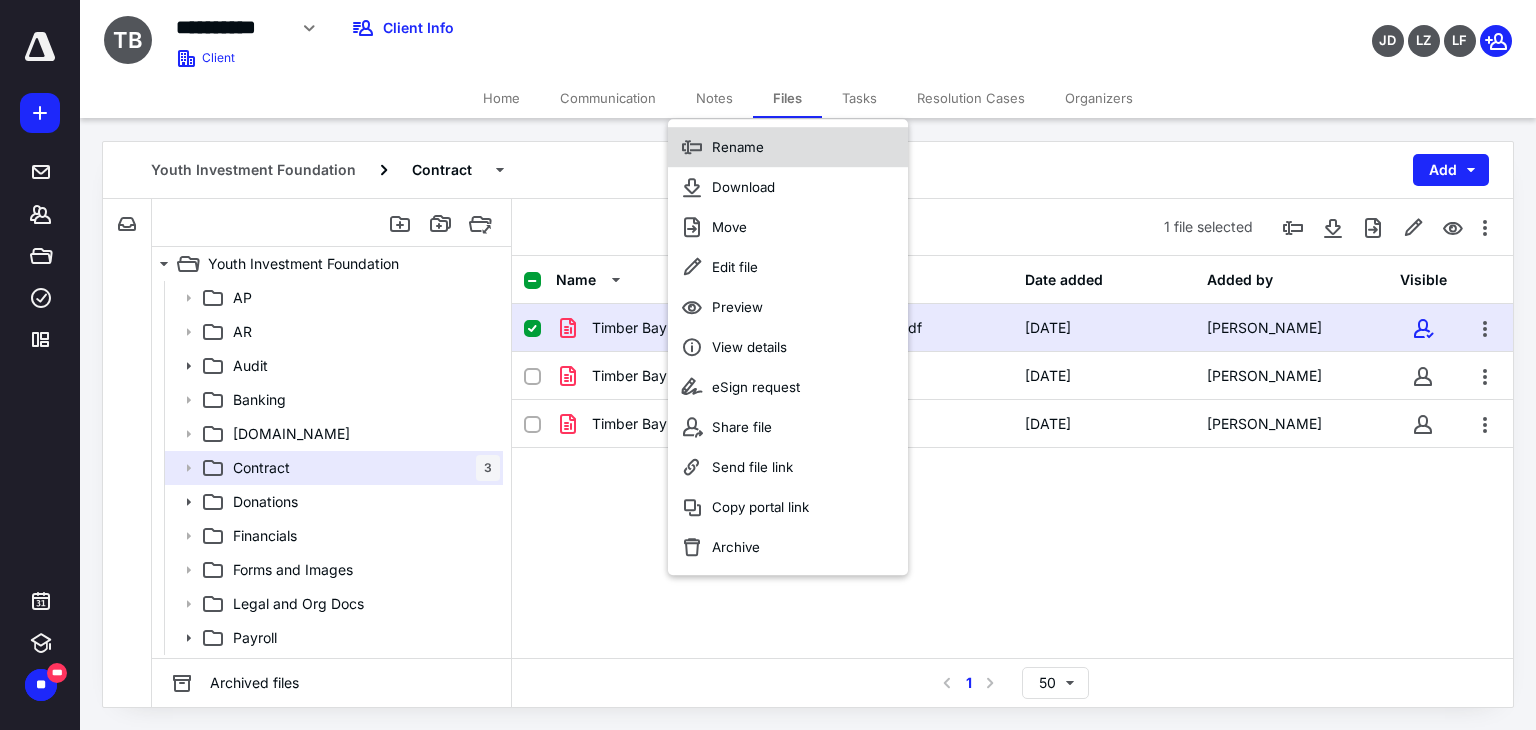 click on "Rename" at bounding box center (738, 147) 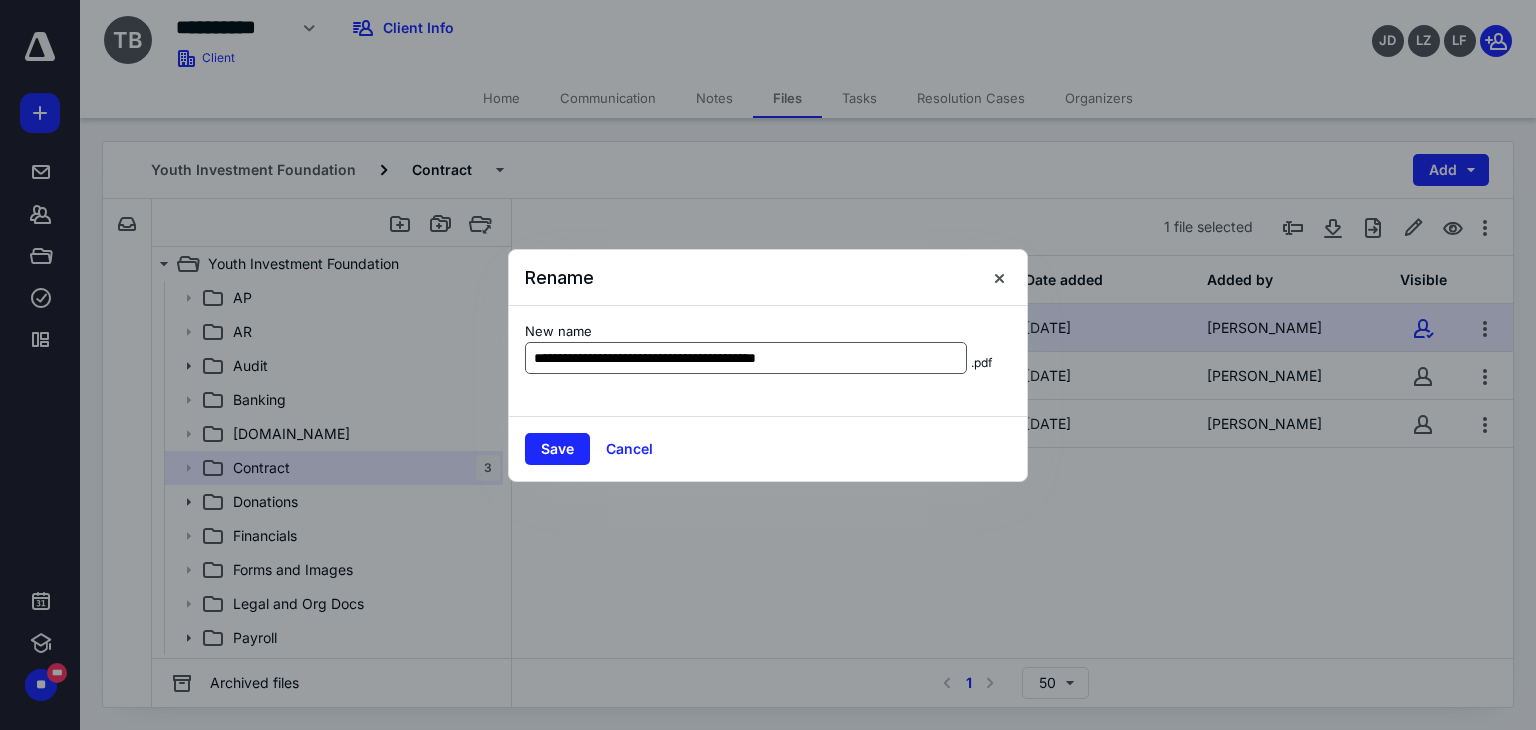 click on "**********" at bounding box center (746, 358) 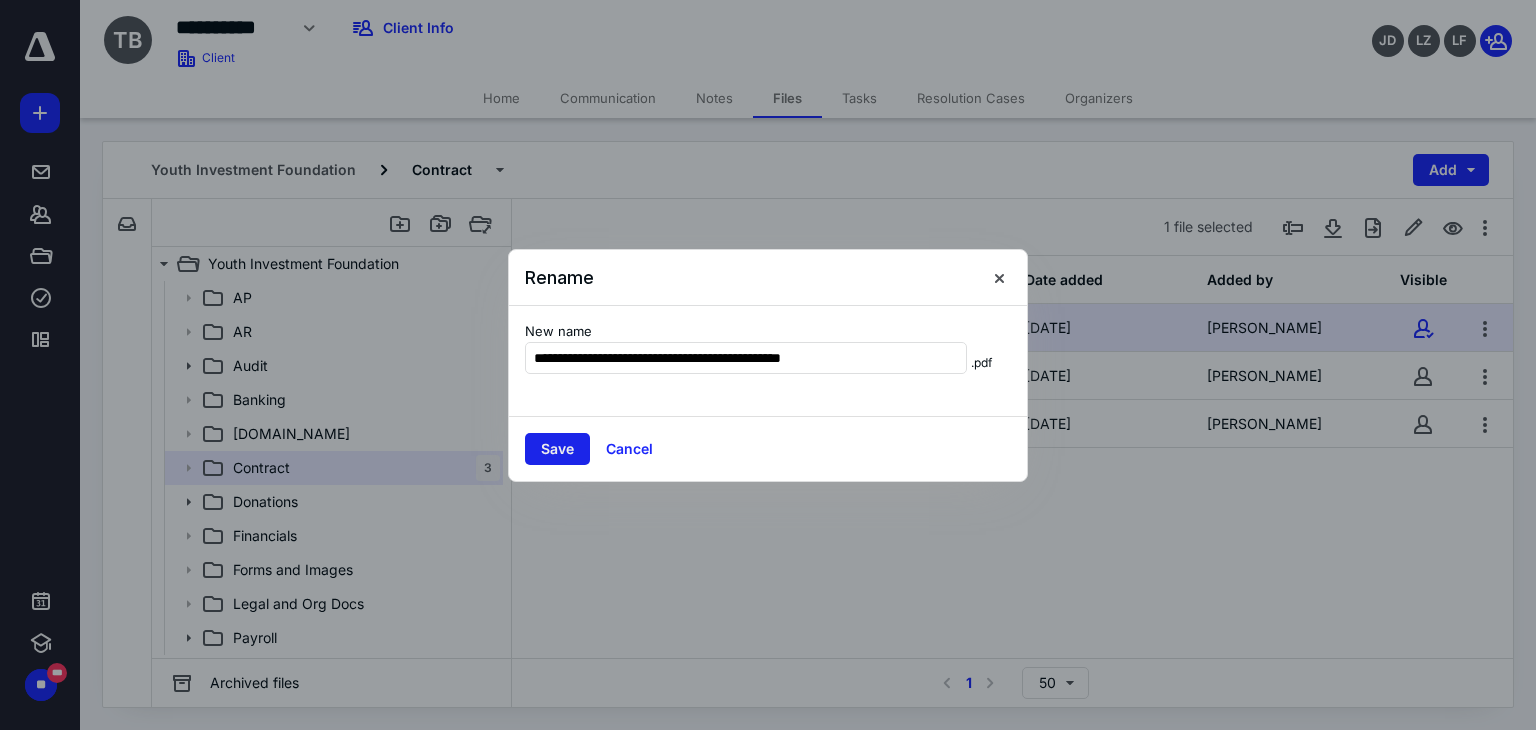 type on "**********" 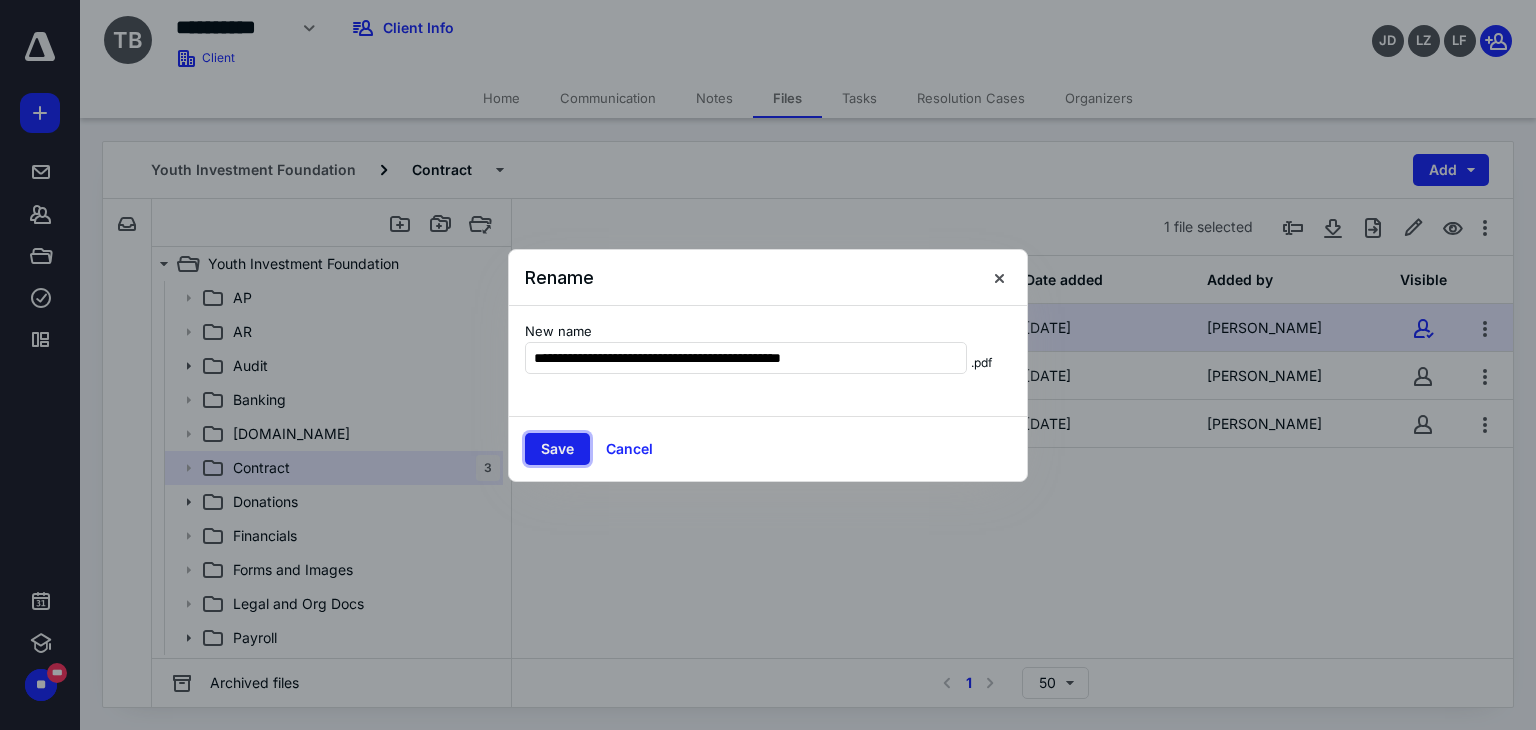 click on "Save" at bounding box center (557, 449) 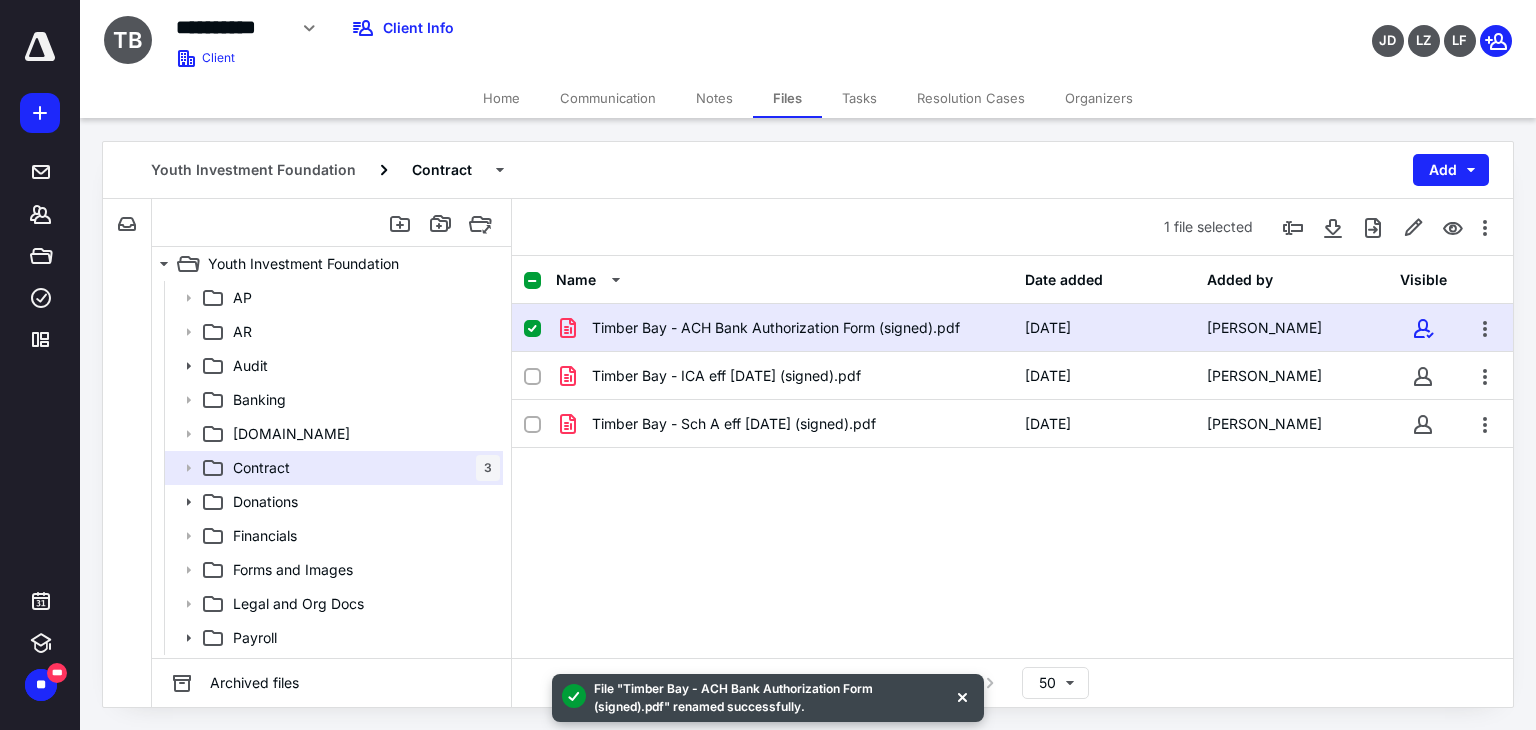 click on "Timber Bay - ACH Bank Authorization Form (signed).pdf [DATE] [PERSON_NAME] Timber Bay - ICA eff [DATE] (signed).pdf [DATE] [PERSON_NAME] Timber Bay - Sch A eff [DATE] (signed).pdf [DATE] [PERSON_NAME]" at bounding box center [1012, 454] 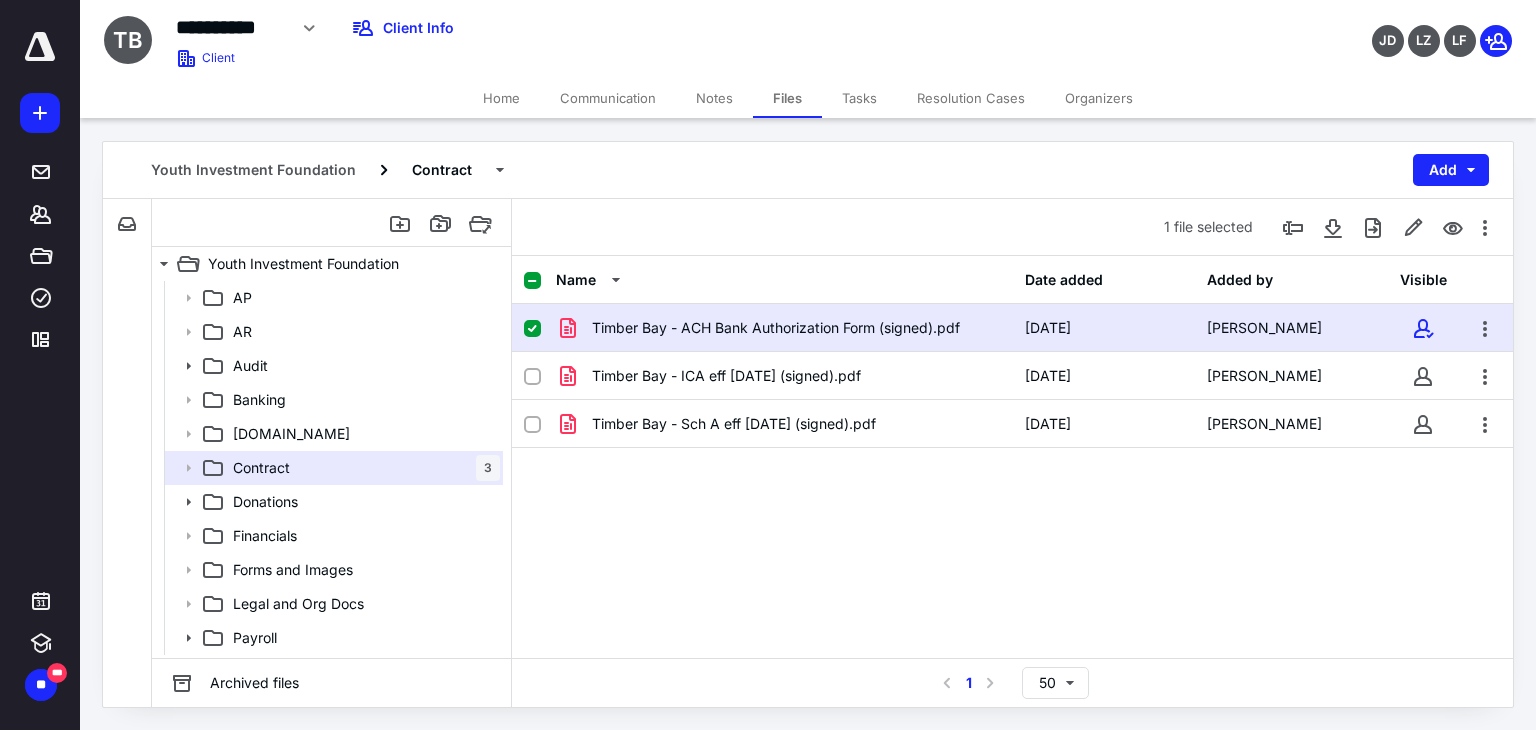 click on "Timber Bay - ACH Bank Authorization Form (signed).pdf [DATE] [PERSON_NAME] Timber Bay - ICA eff [DATE] (signed).pdf [DATE] [PERSON_NAME] Timber Bay - Sch A eff [DATE] (signed).pdf [DATE] [PERSON_NAME]" at bounding box center [1012, 454] 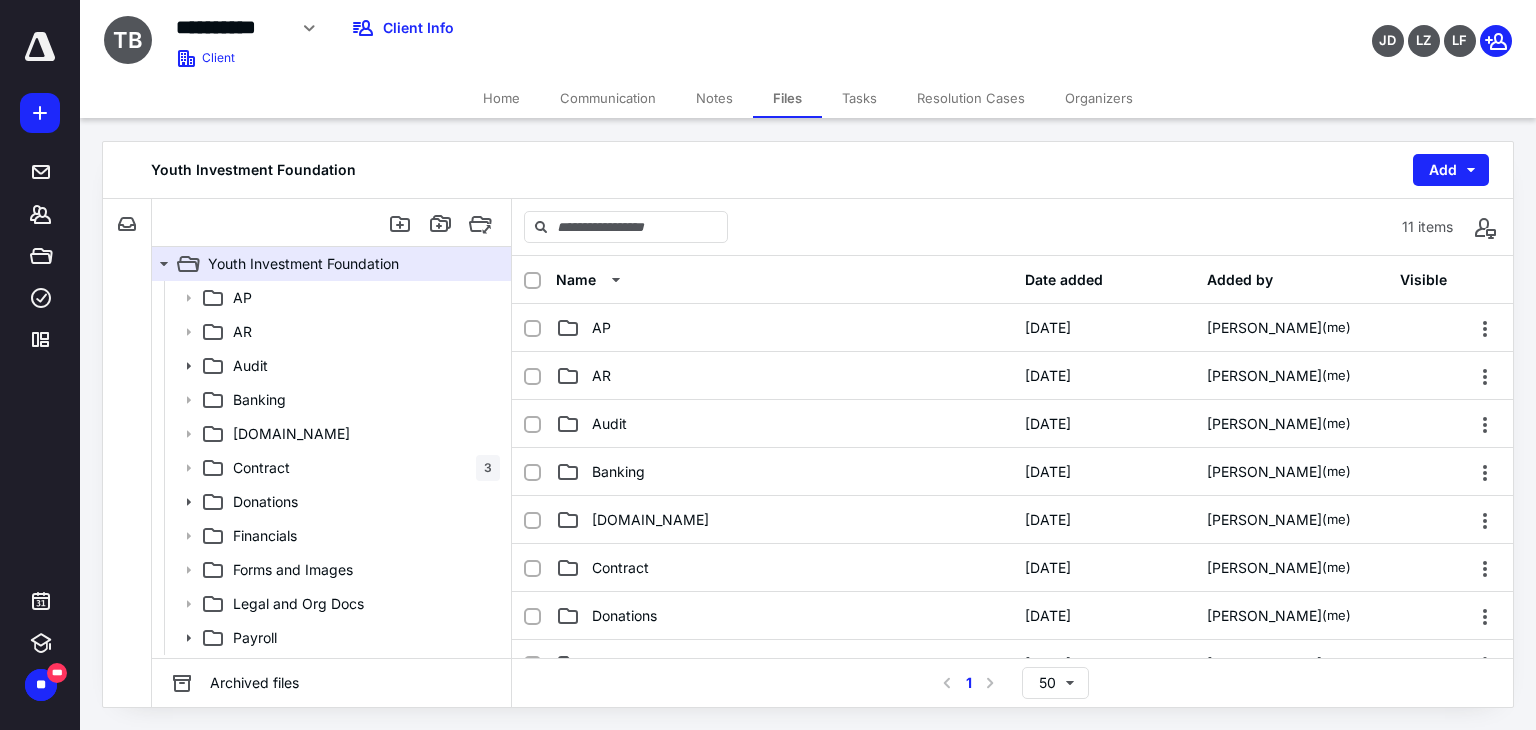 click on "[DOMAIN_NAME] [DATE] [PERSON_NAME]  (me)" at bounding box center (1012, 520) 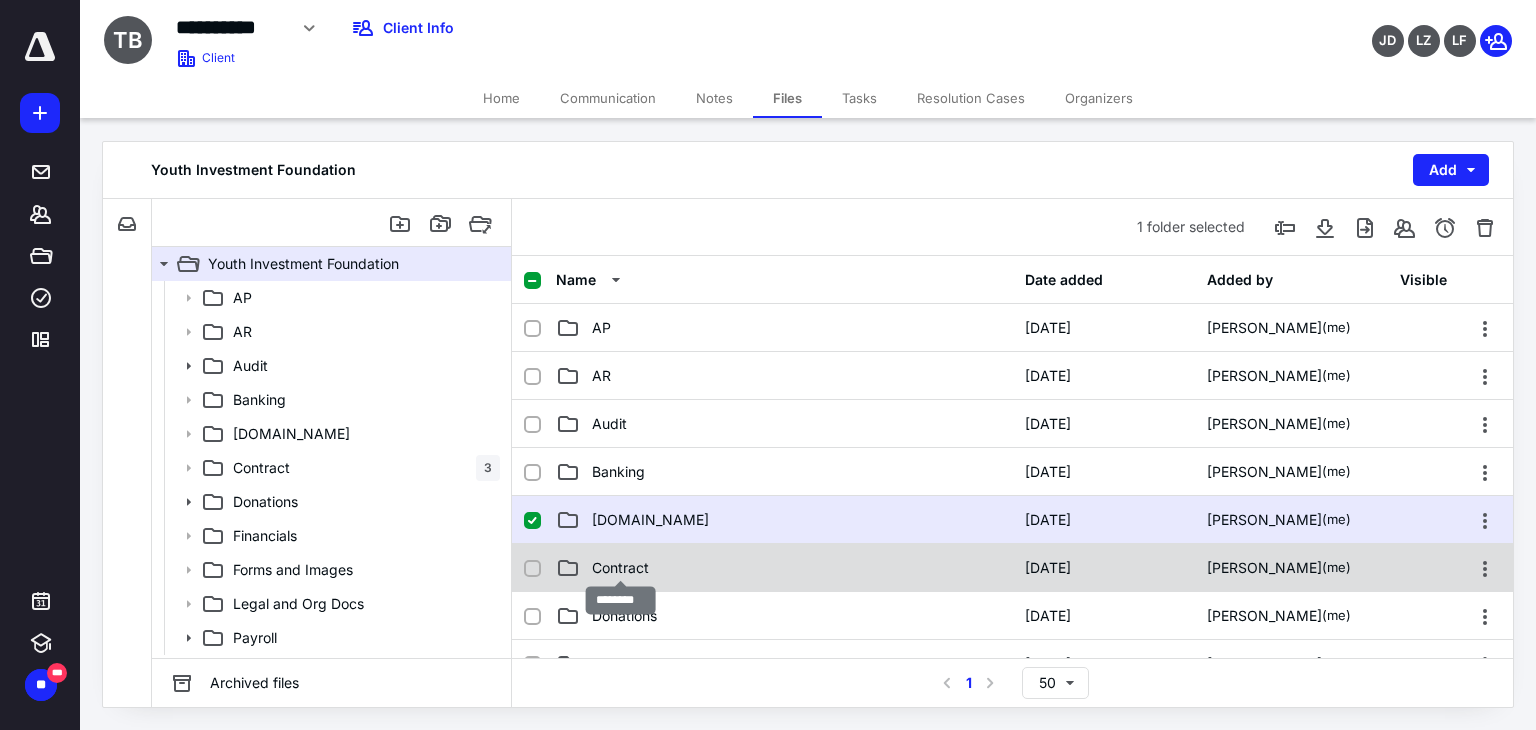 click on "Contract" at bounding box center (620, 568) 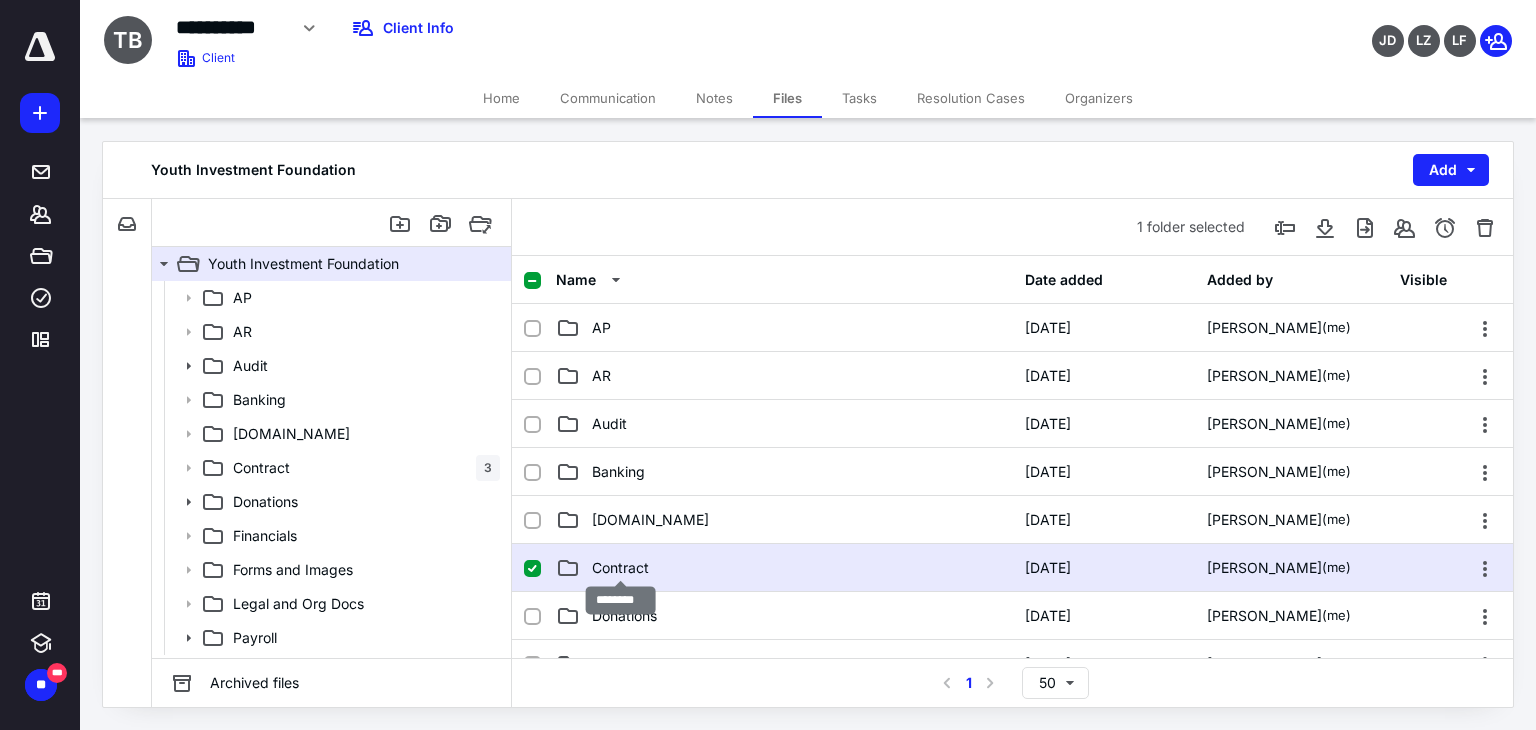click on "Contract" at bounding box center [620, 568] 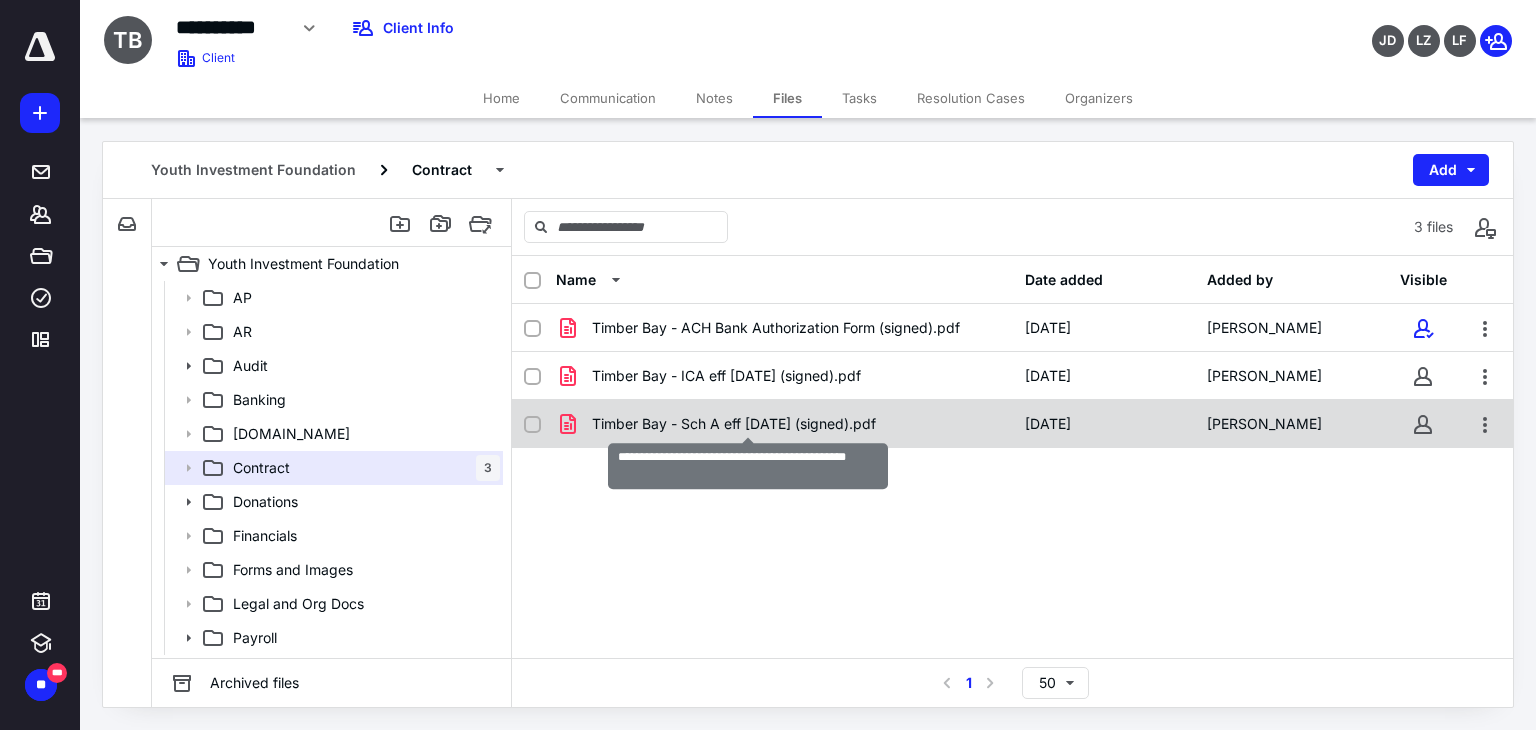 click on "Timber Bay - Sch A eff [DATE] (signed).pdf" at bounding box center [734, 424] 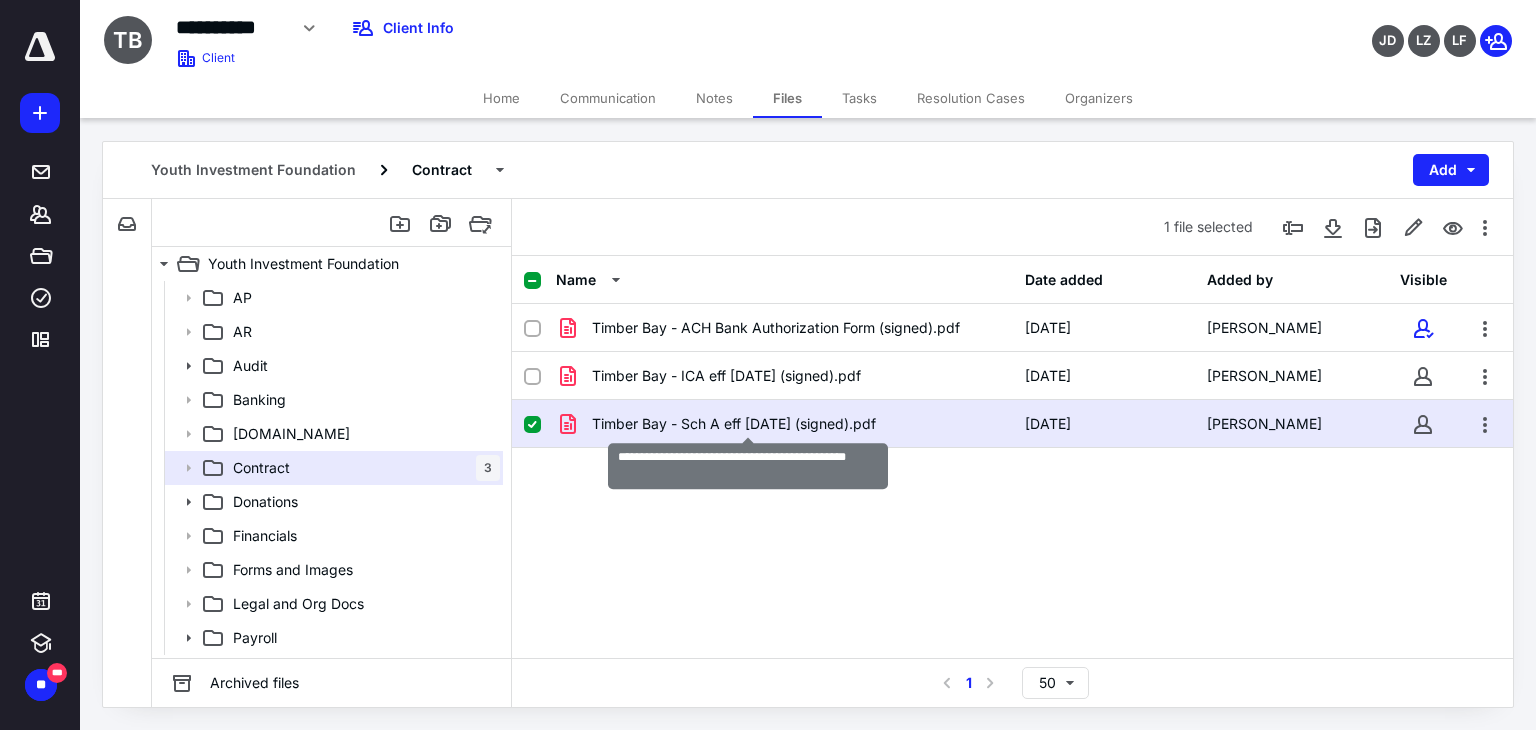 click on "Timber Bay - Sch A eff [DATE] (signed).pdf" at bounding box center (734, 424) 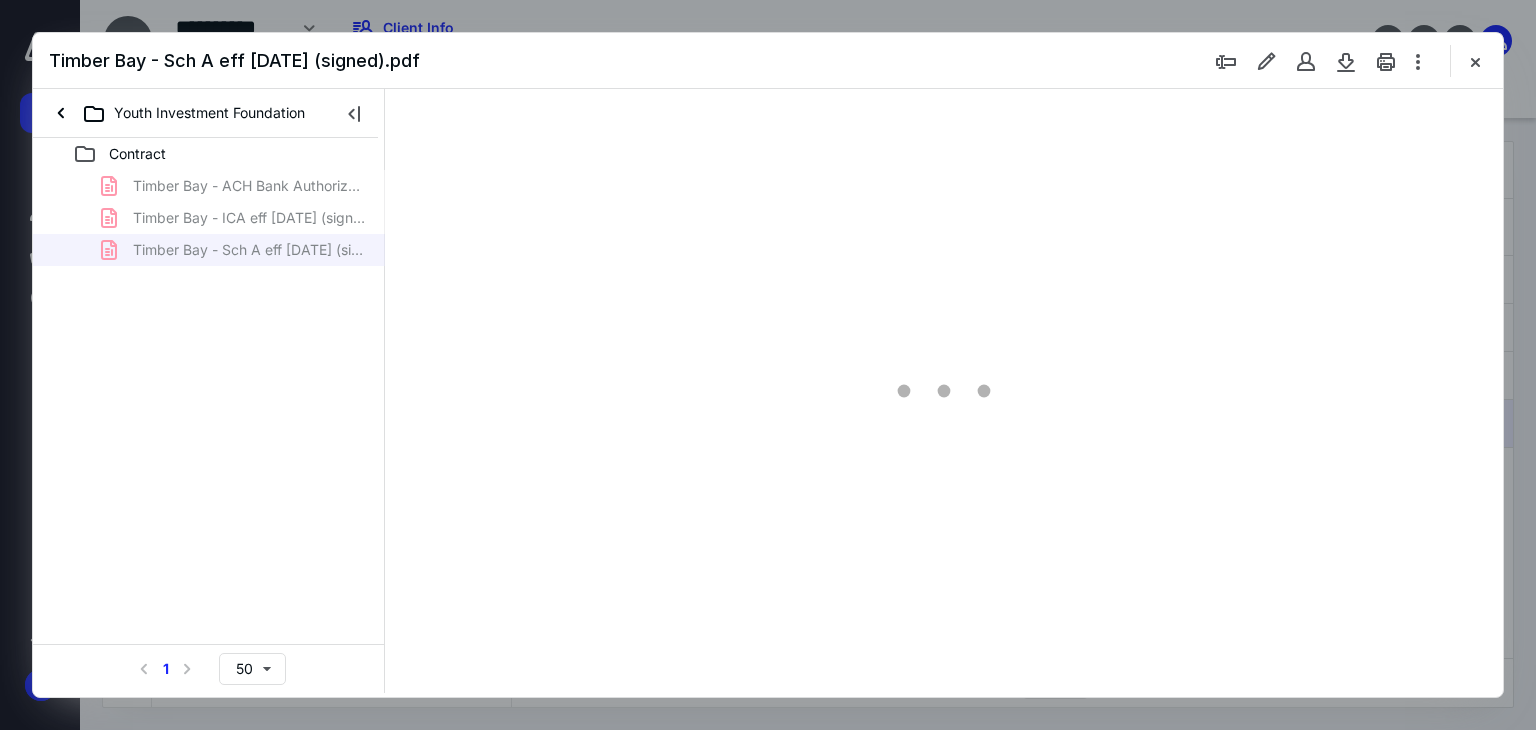 scroll, scrollTop: 0, scrollLeft: 0, axis: both 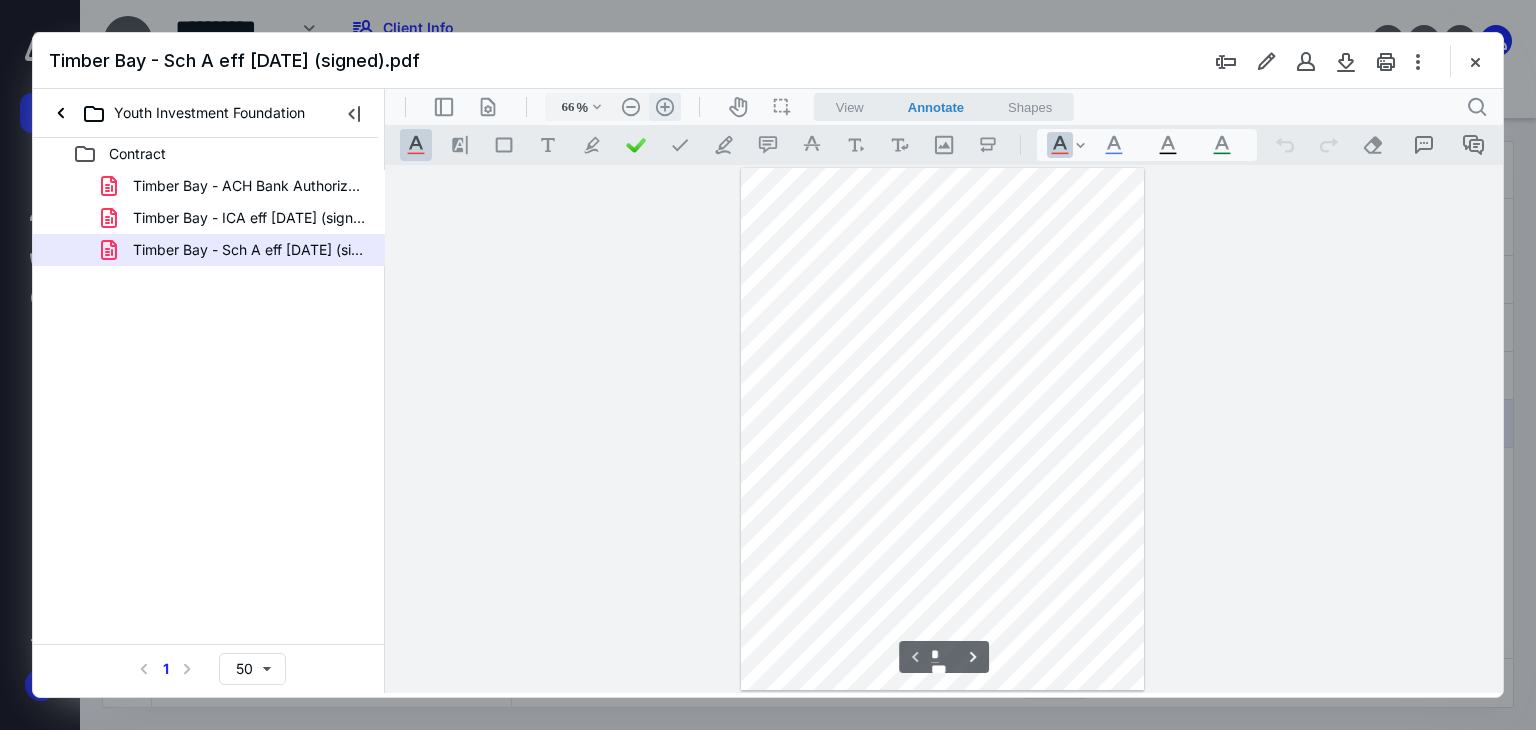 click on ".cls-1{fill:#abb0c4;} icon - header - zoom - in - line" at bounding box center (665, 107) 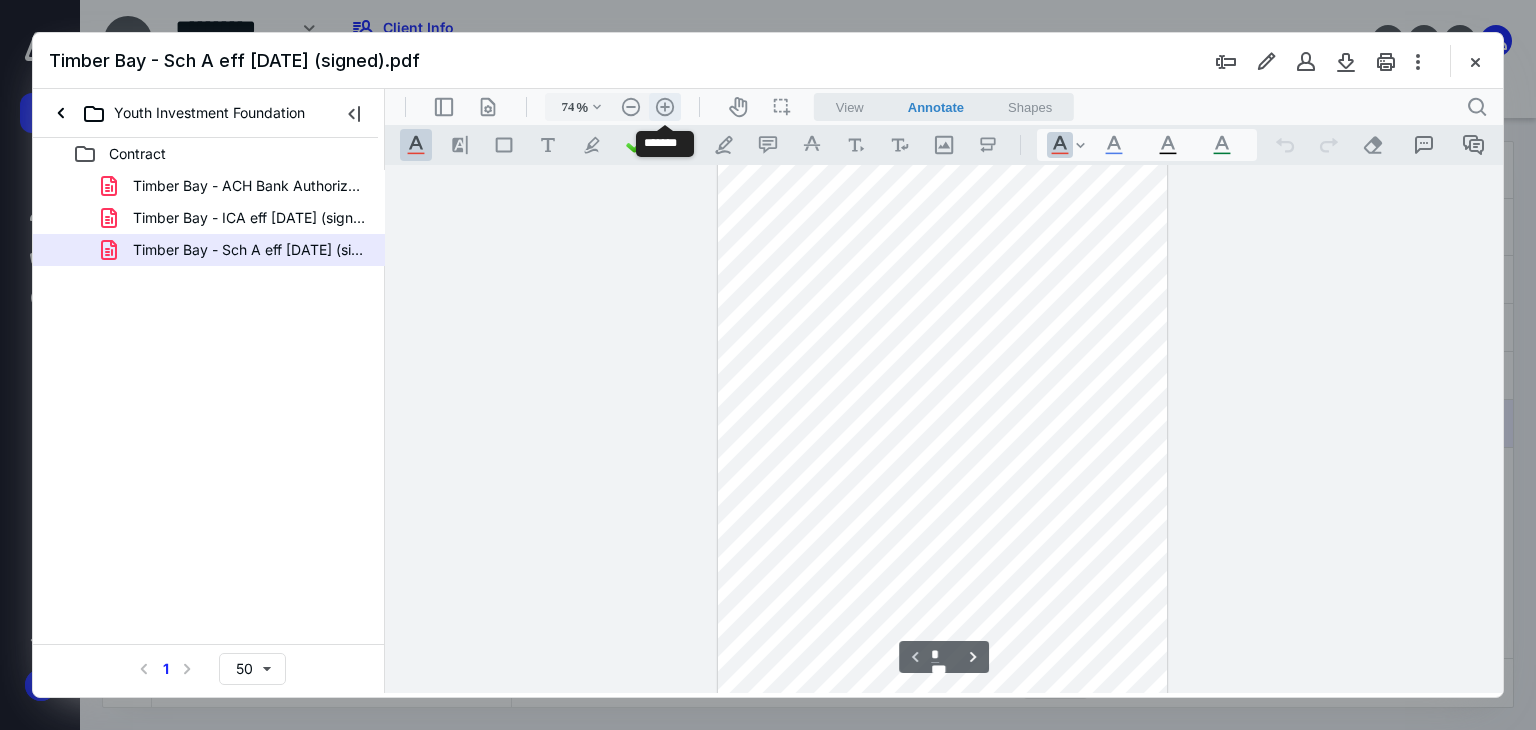 click on ".cls-1{fill:#abb0c4;} icon - header - zoom - in - line" at bounding box center (665, 107) 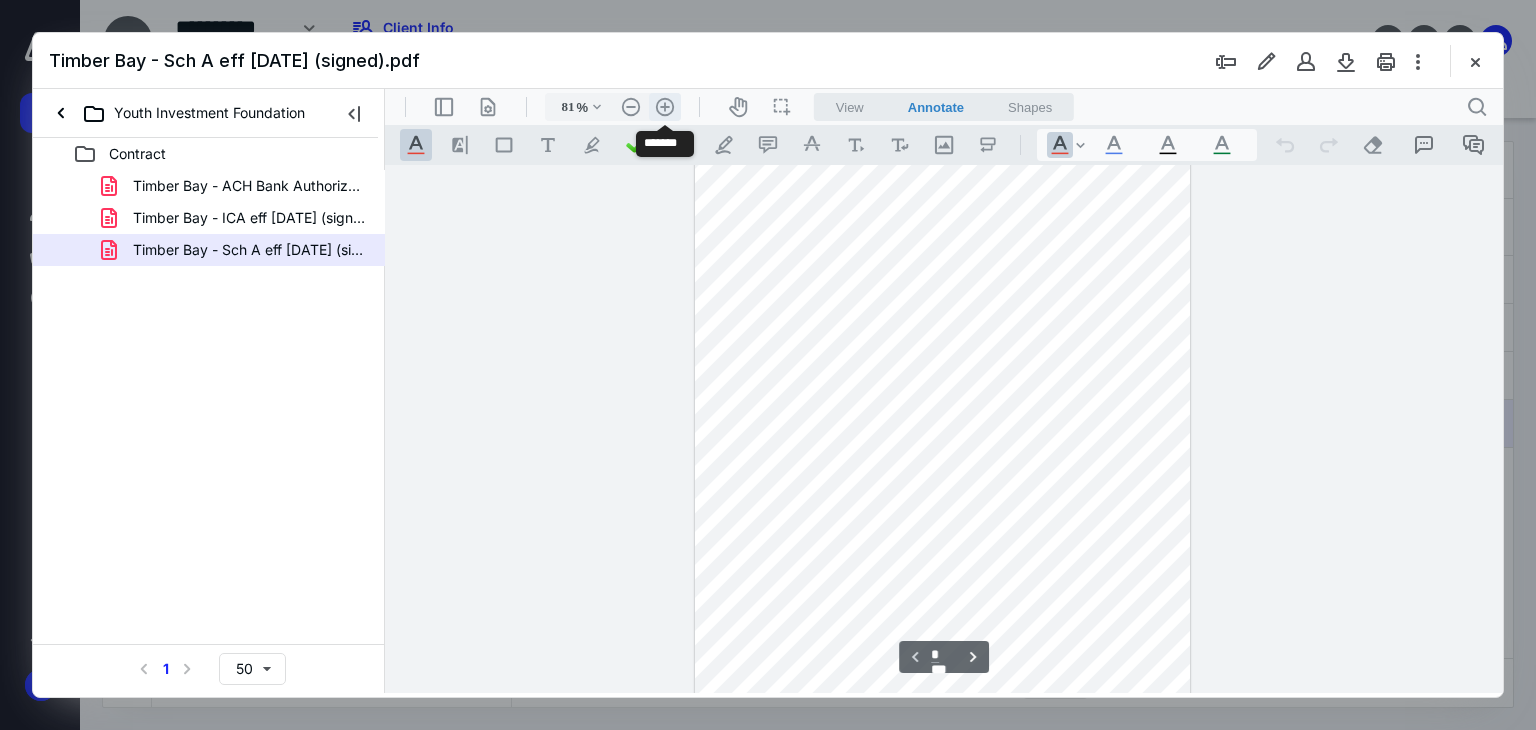 click on ".cls-1{fill:#abb0c4;} icon - header - zoom - in - line" at bounding box center [665, 107] 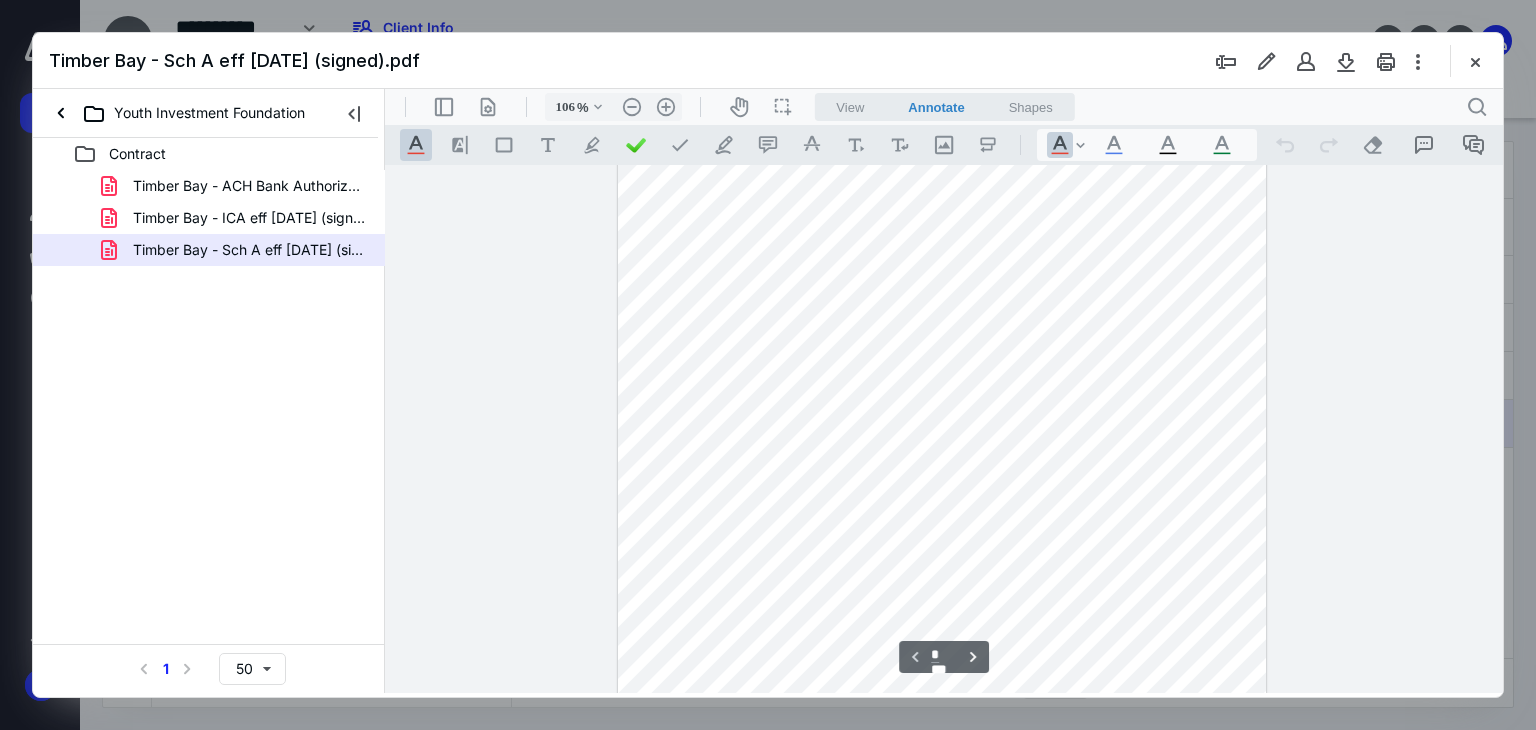 scroll, scrollTop: 36, scrollLeft: 0, axis: vertical 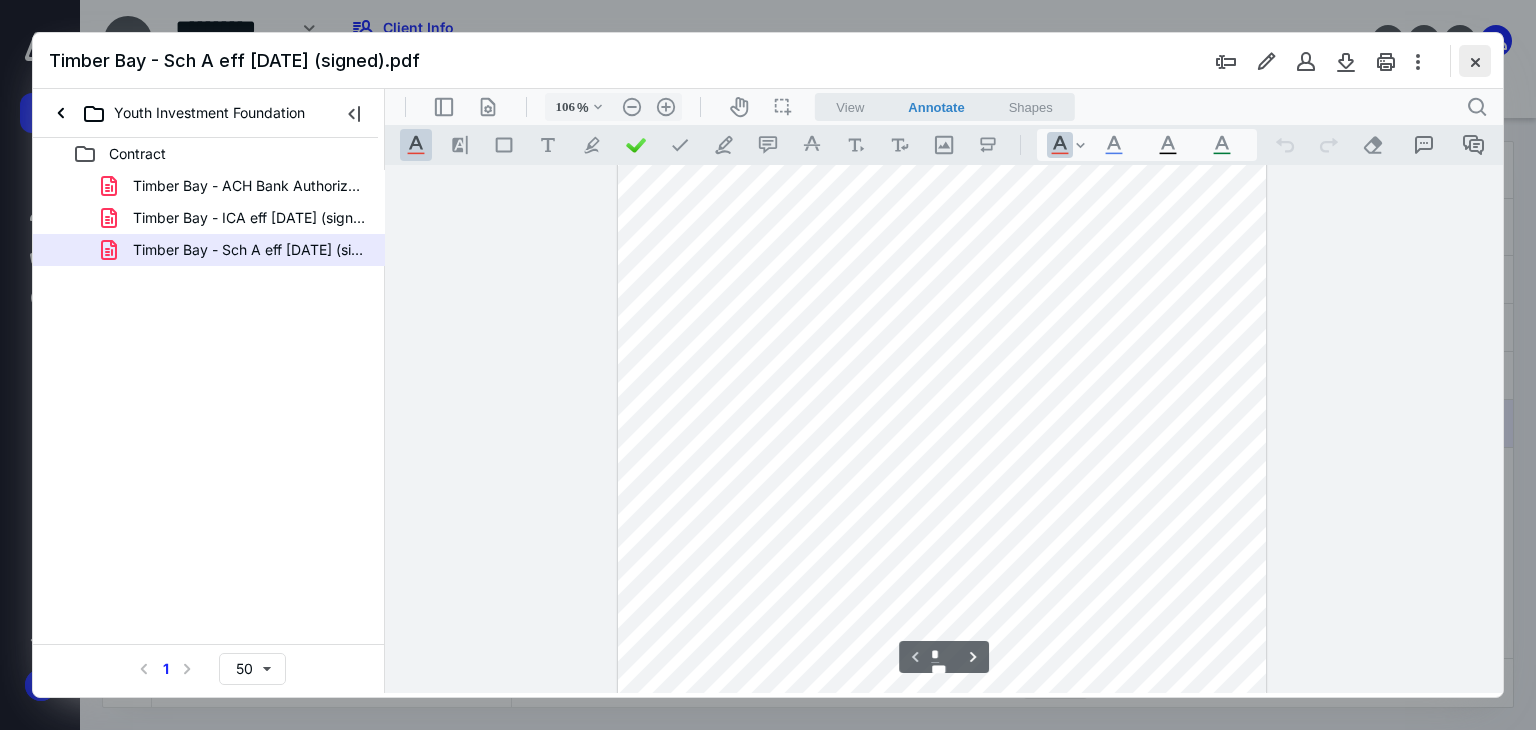 click at bounding box center [1475, 61] 